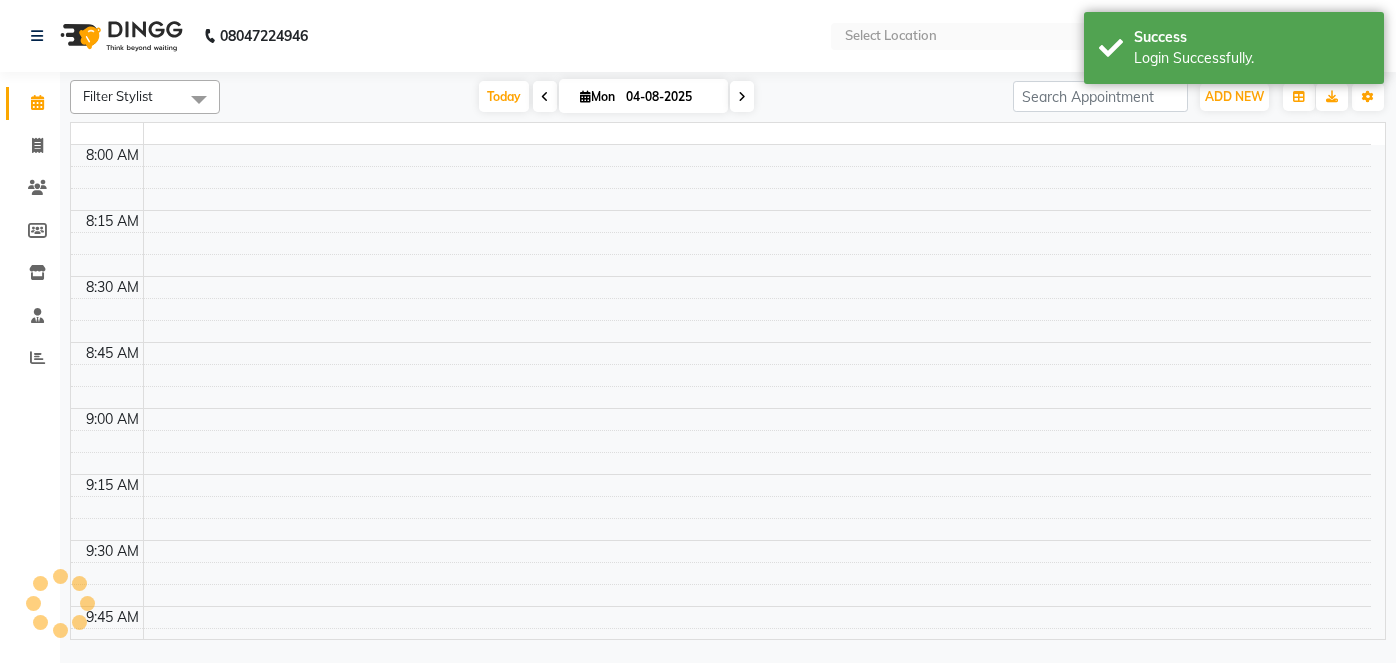 select on "en" 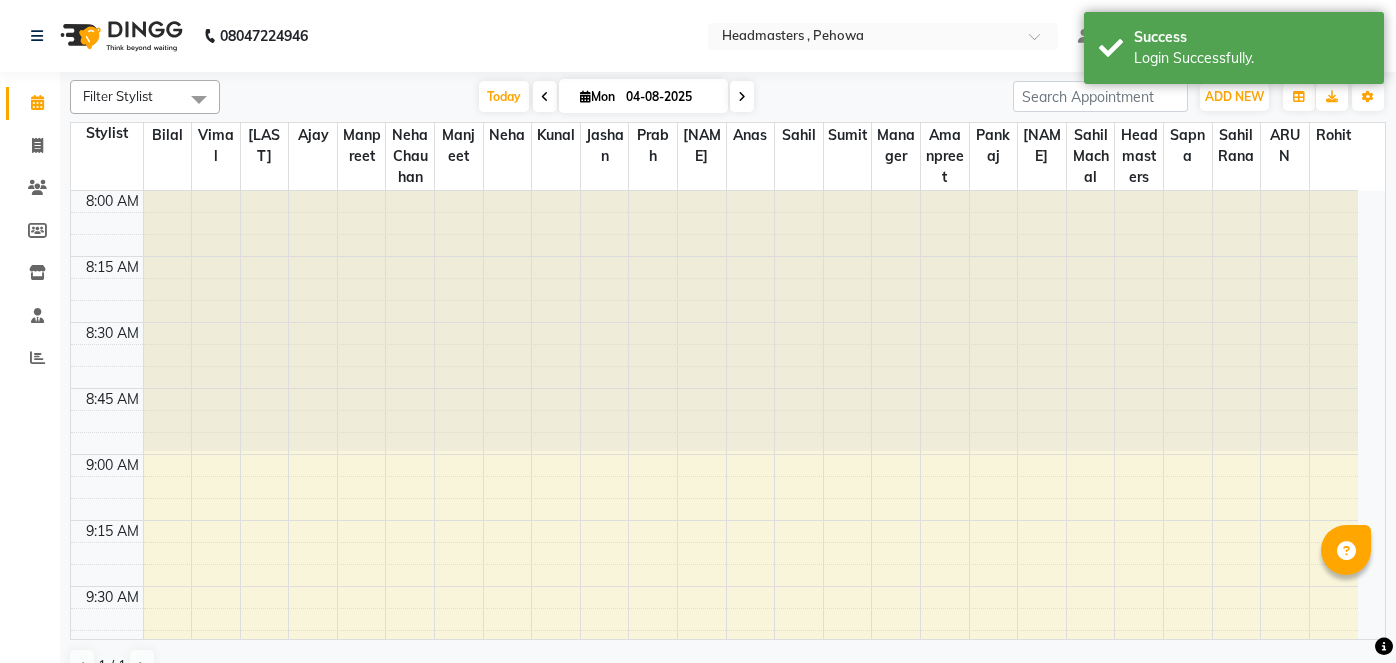 scroll, scrollTop: 0, scrollLeft: 0, axis: both 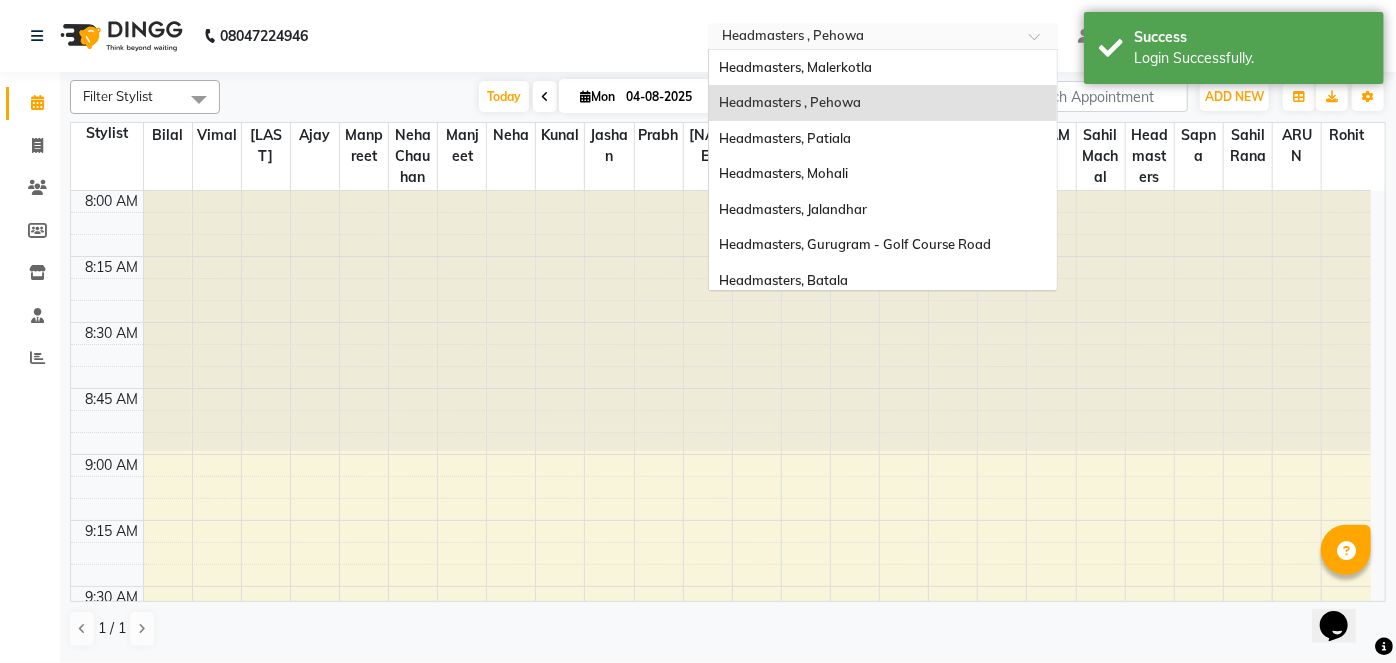 click at bounding box center (863, 38) 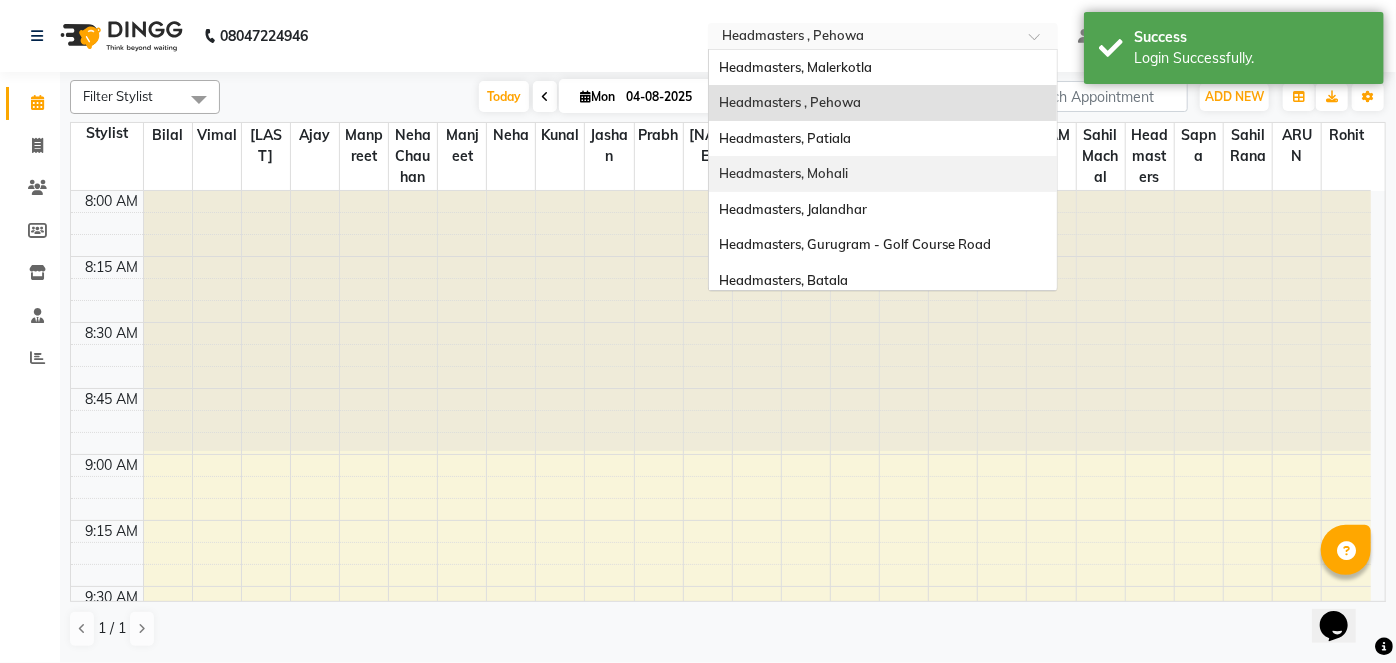 click on "Headmasters, Mohali" at bounding box center (883, 174) 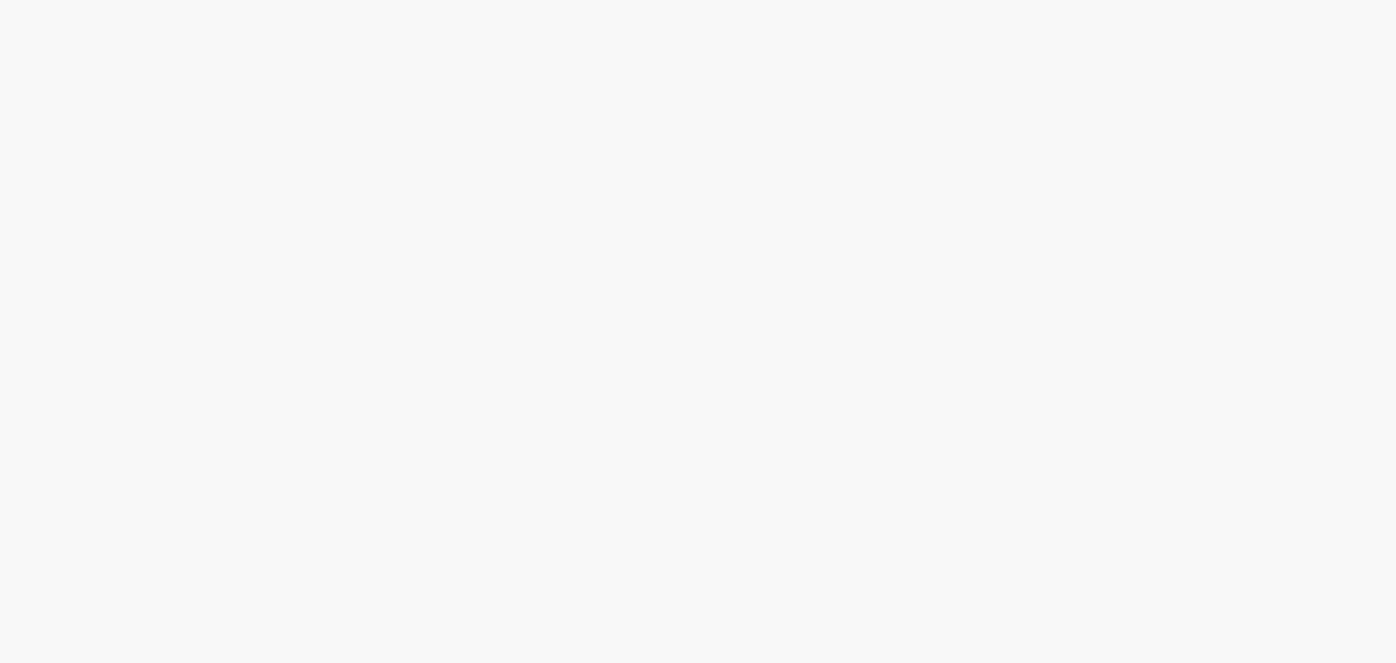 scroll, scrollTop: 0, scrollLeft: 0, axis: both 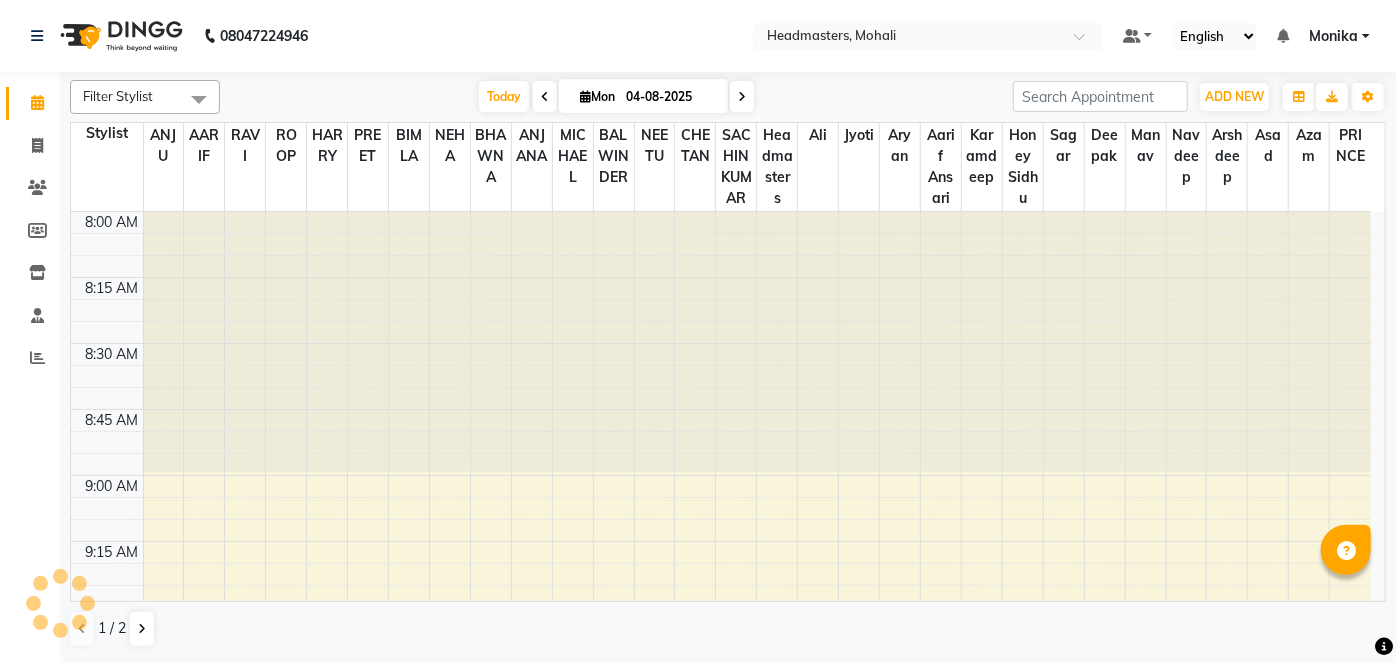 select on "en" 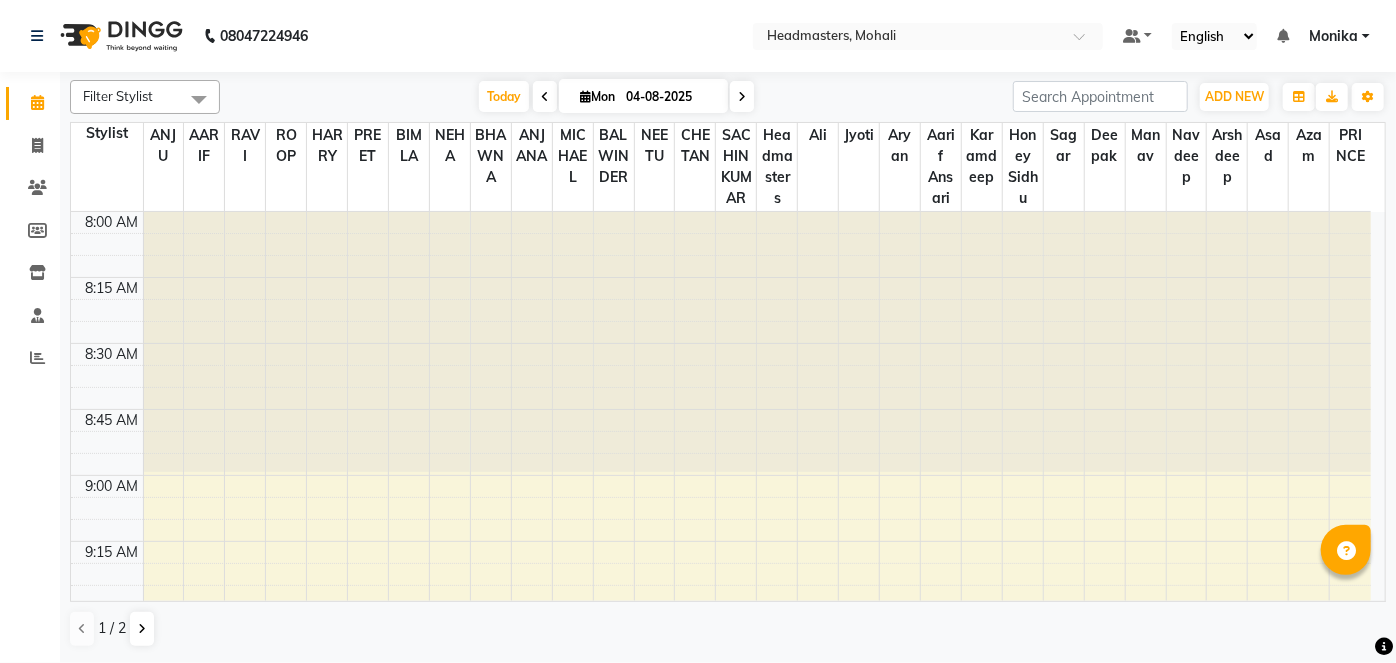 scroll, scrollTop: 0, scrollLeft: 0, axis: both 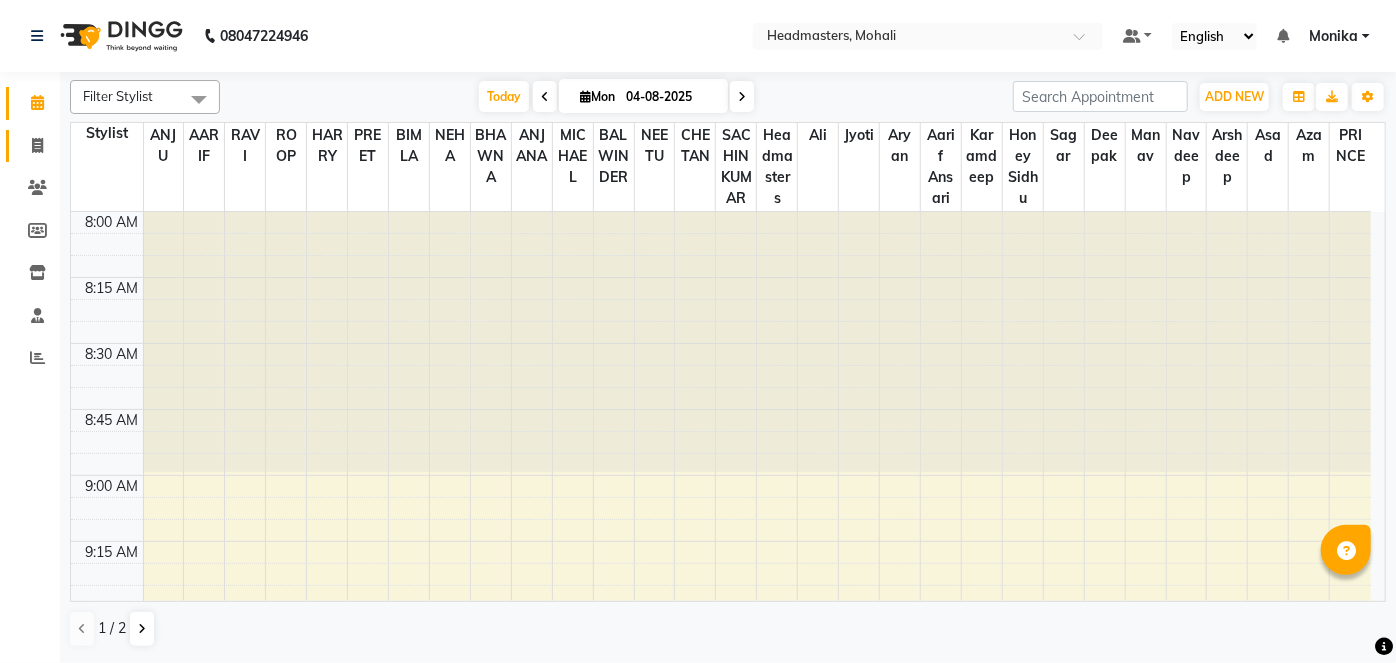 click 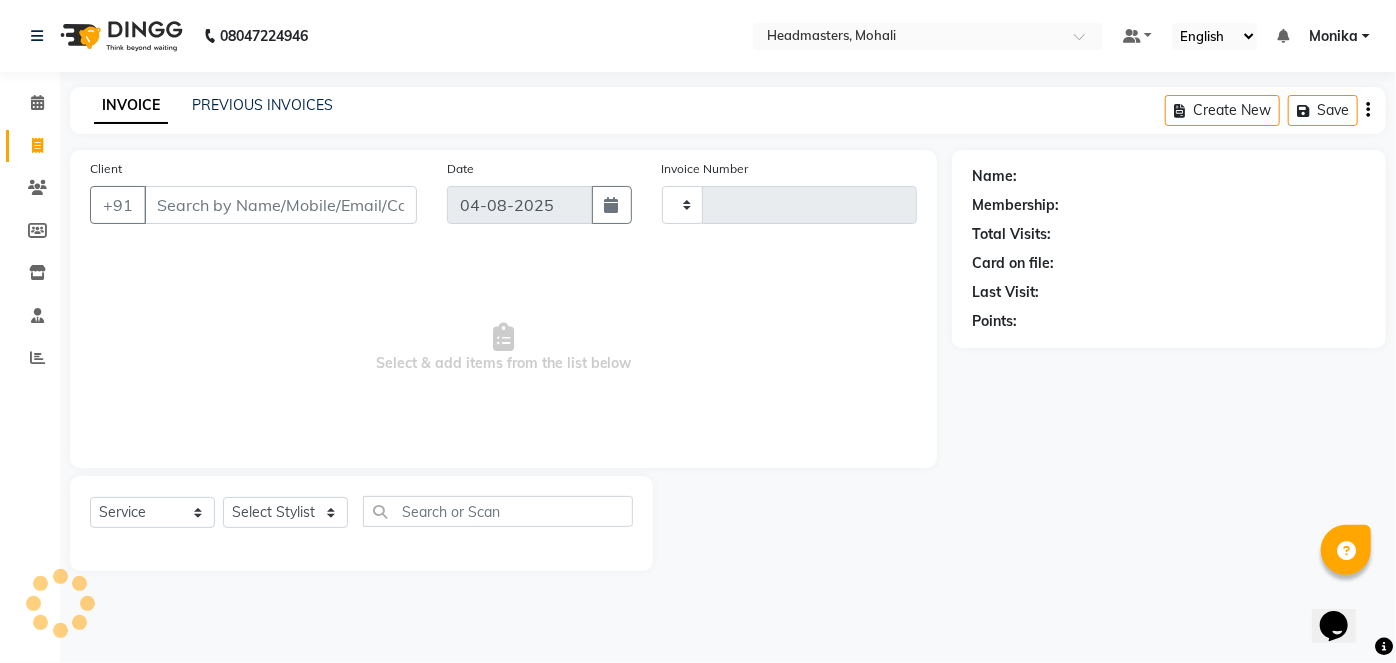 scroll, scrollTop: 0, scrollLeft: 0, axis: both 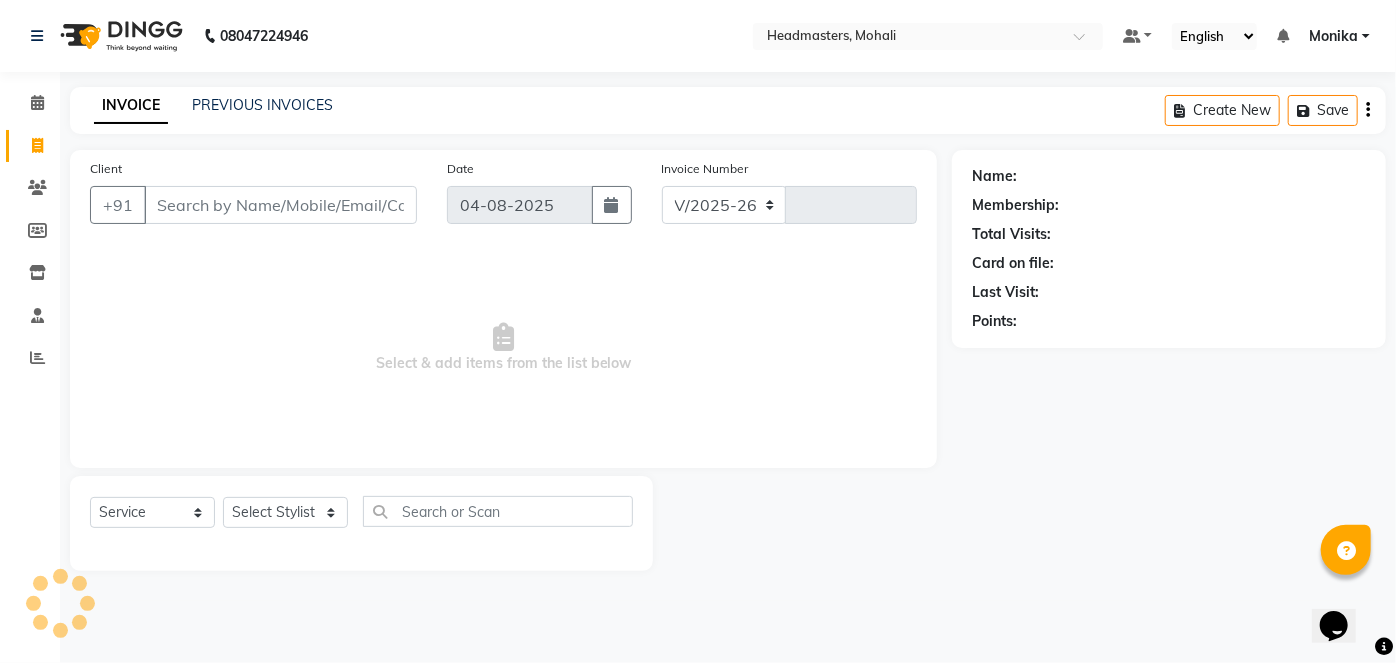 select on "6604" 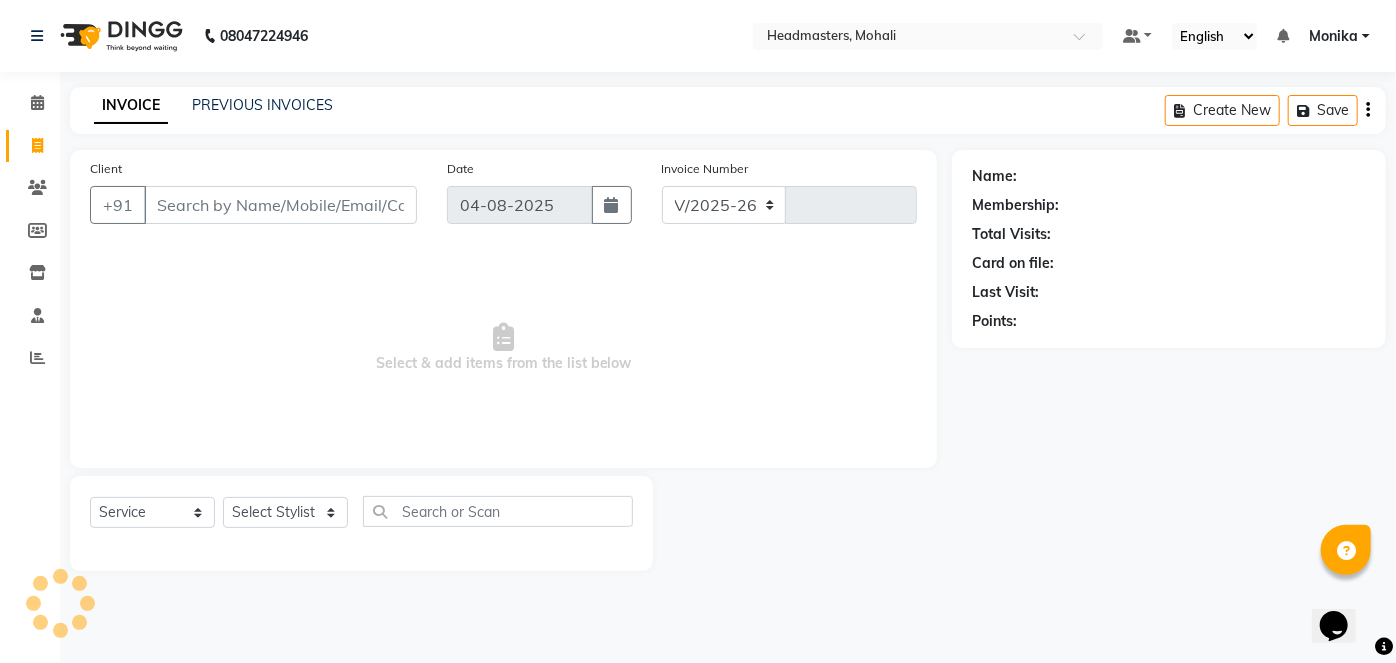 type on "7030" 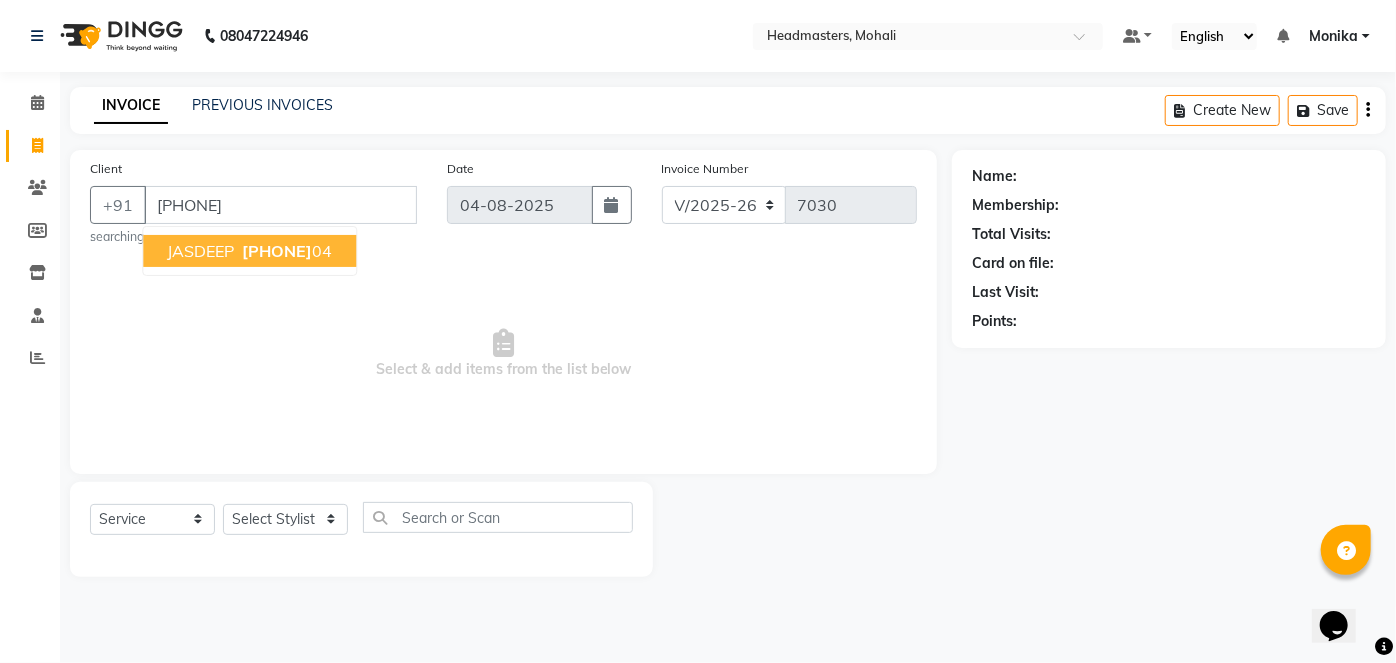 type on "[PHONE]" 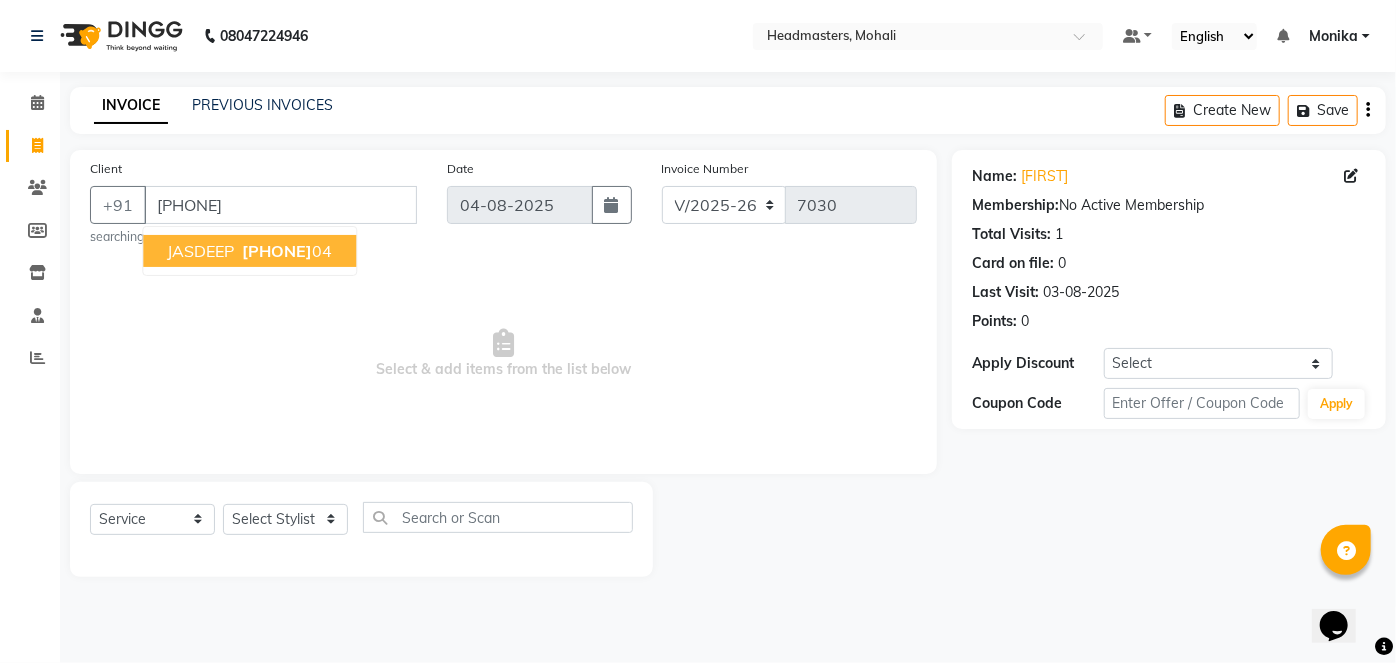 click on "[FIRST] [PHONE]" at bounding box center (249, 251) 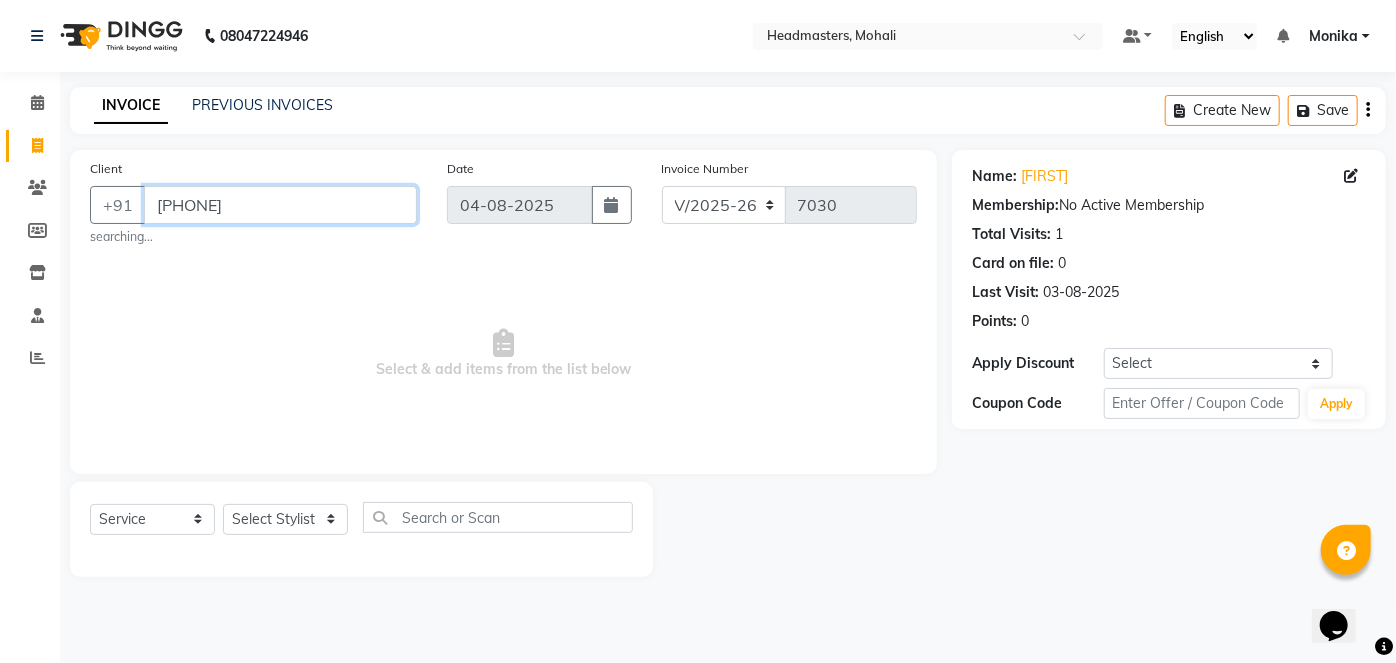click on "[PHONE]" at bounding box center (280, 205) 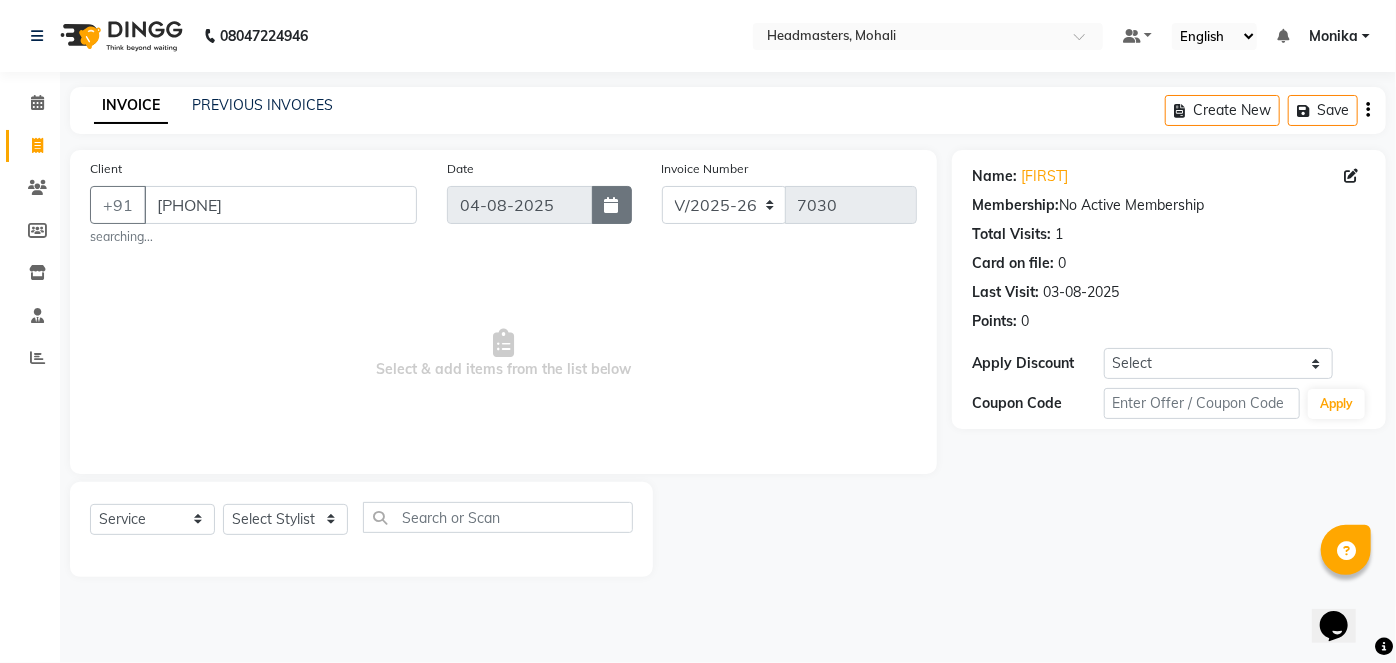 click 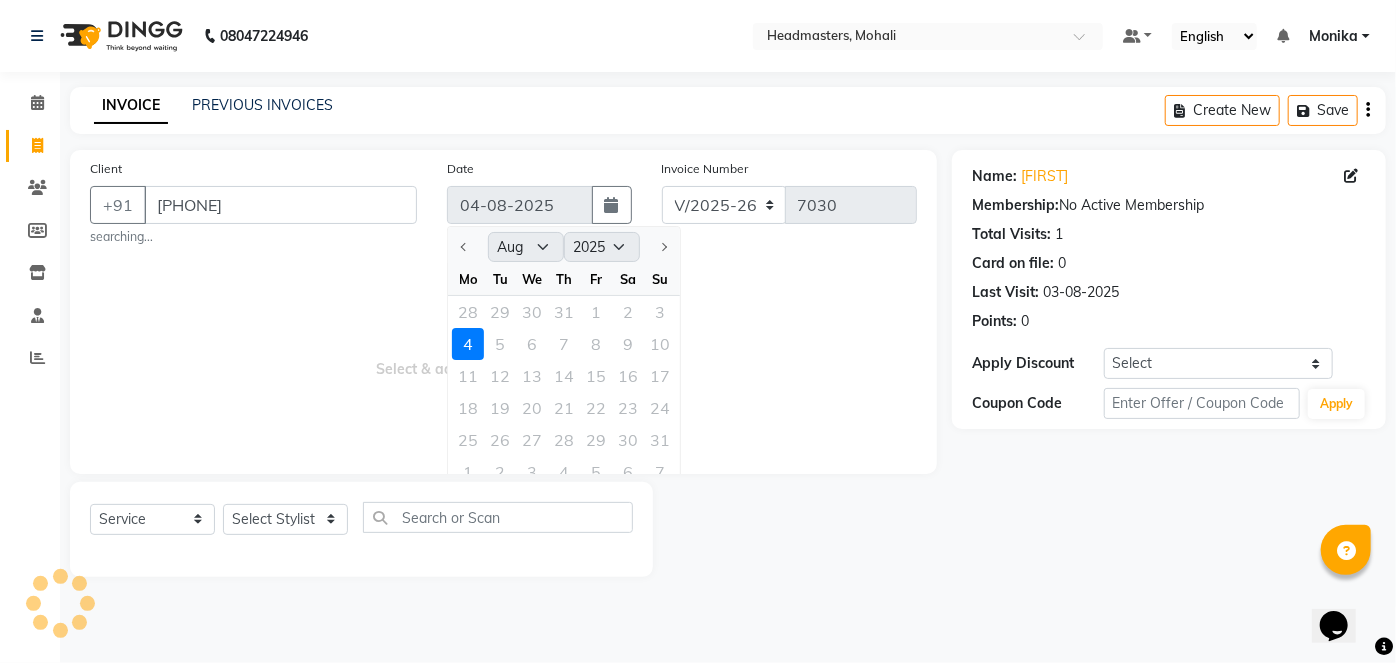 click on "28 29 30 31 1 2 3" 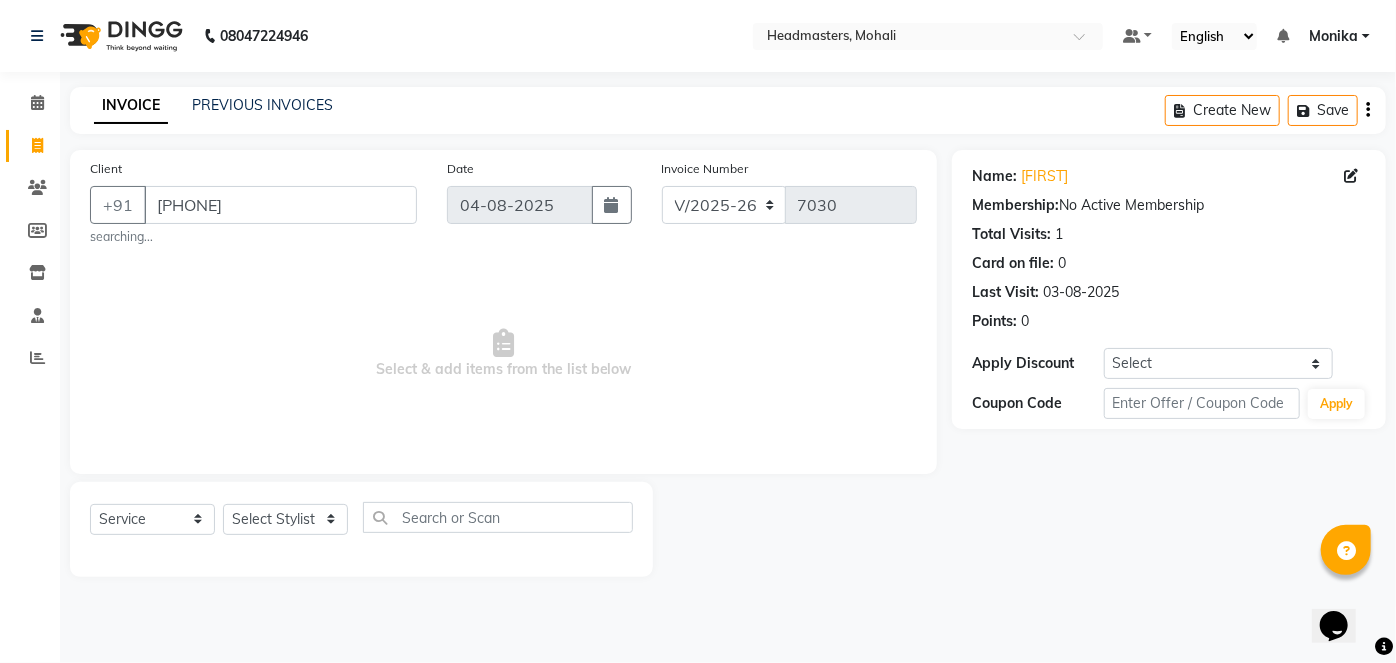 click on "PREVIOUS INVOICES" 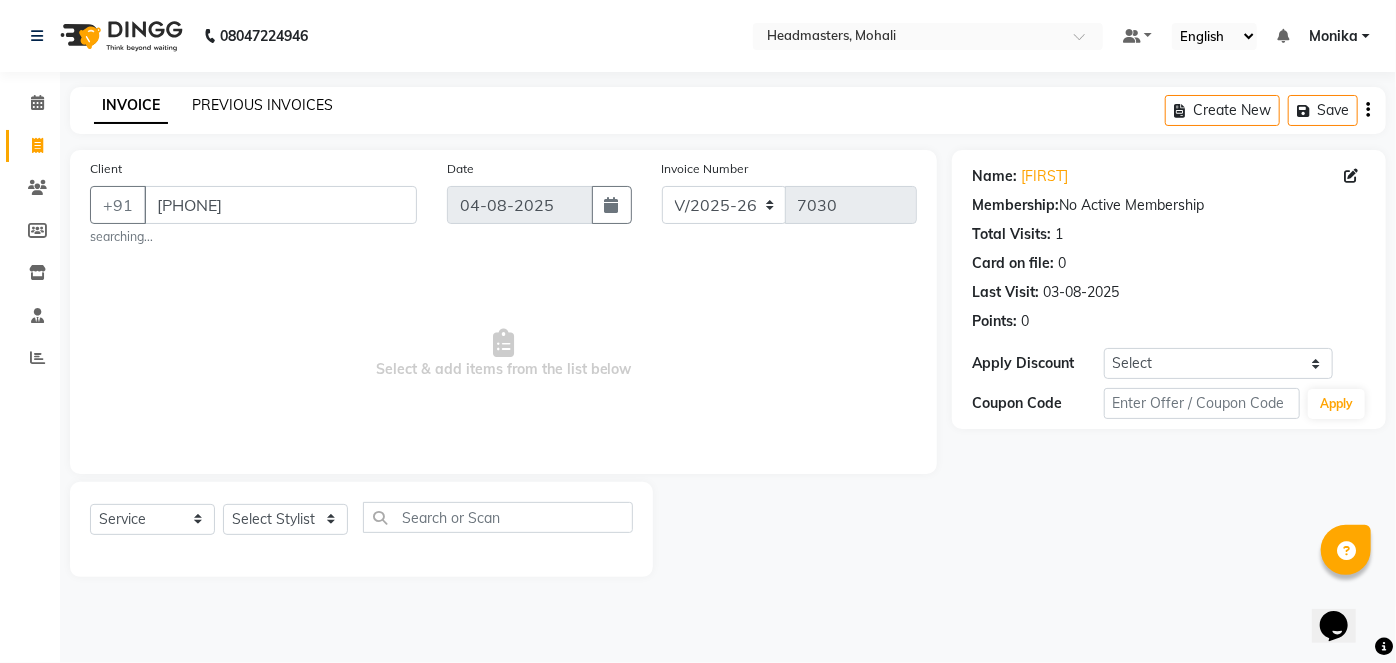 click on "PREVIOUS INVOICES" 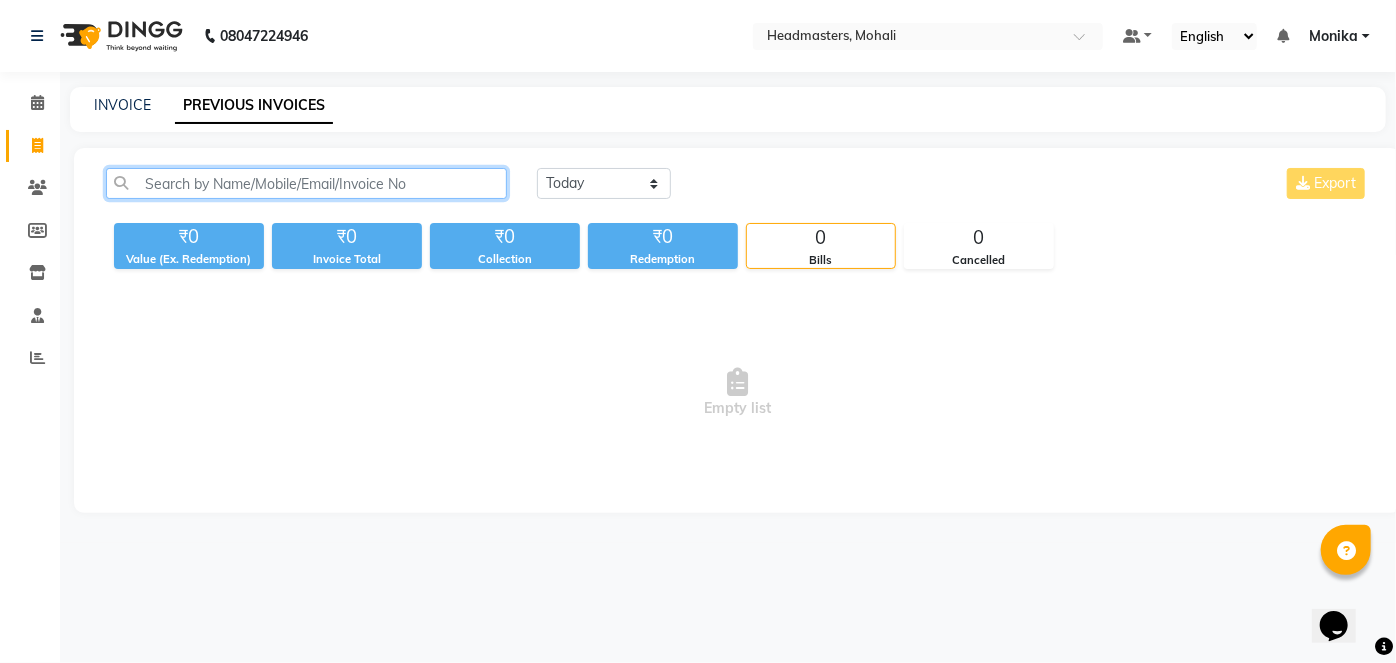 click 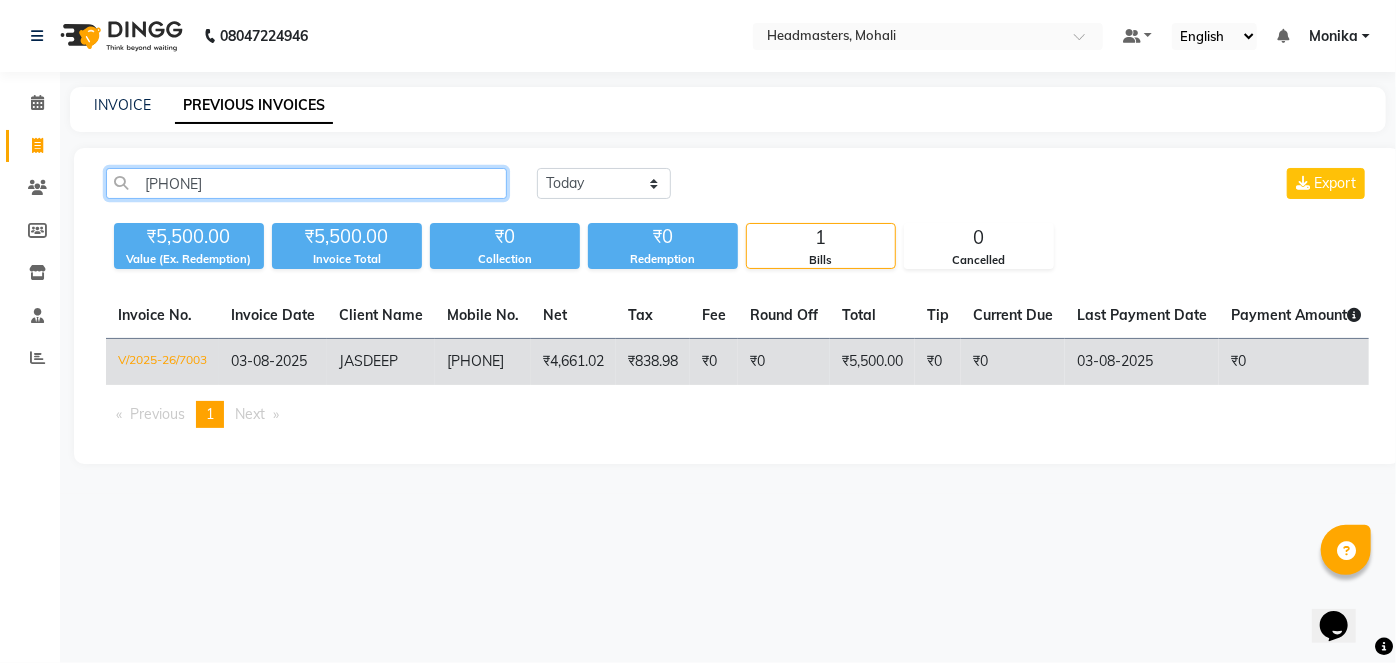 type on "[PHONE]" 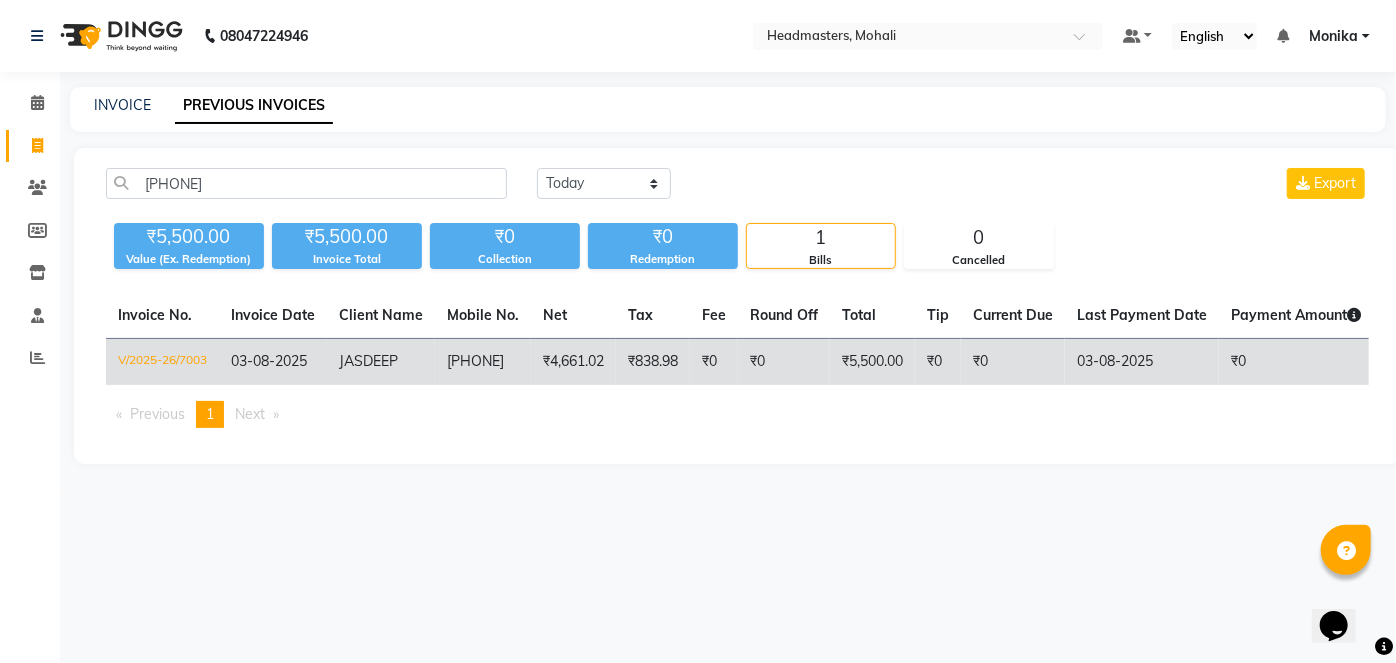 click on "V/2025-26/7003" 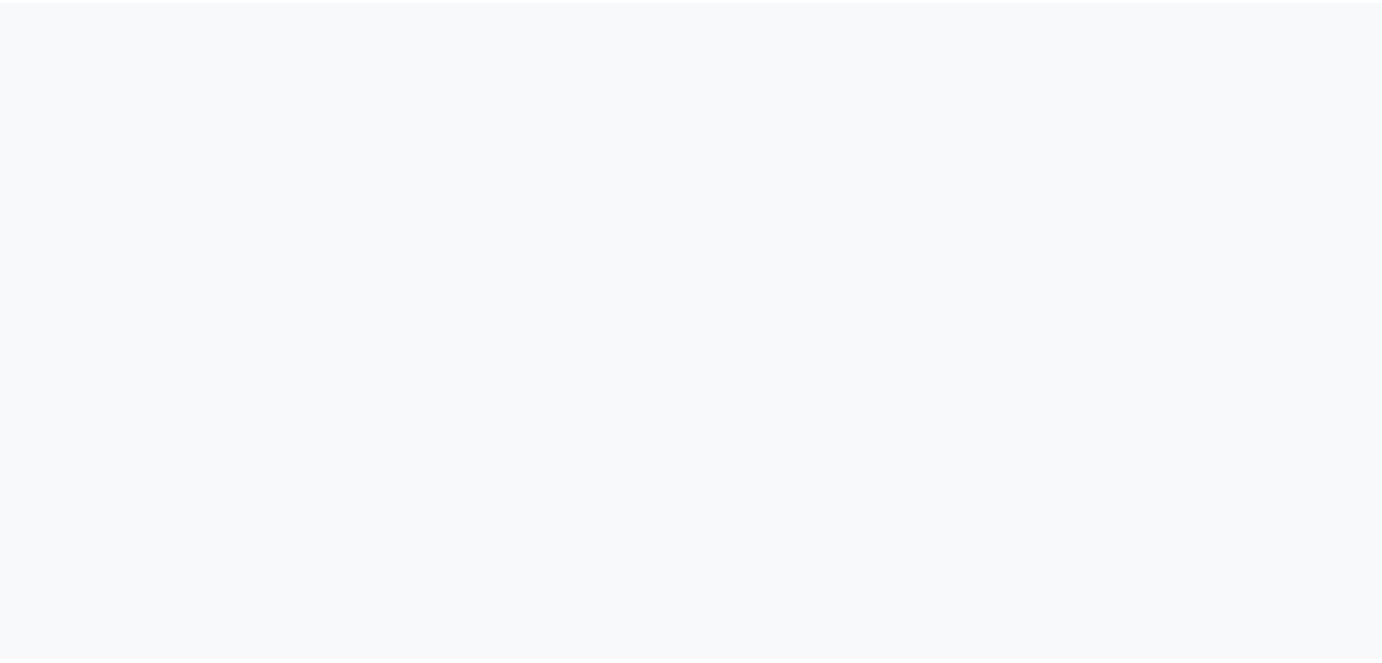 scroll, scrollTop: 0, scrollLeft: 0, axis: both 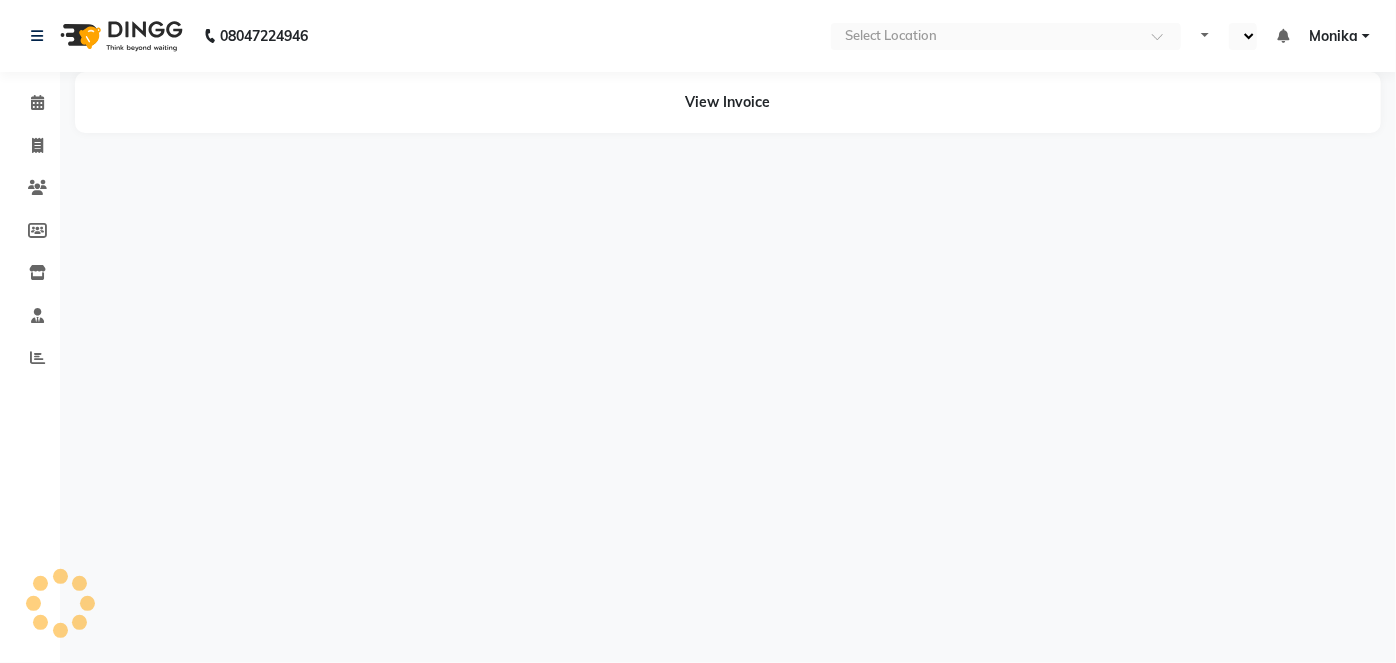 select on "en" 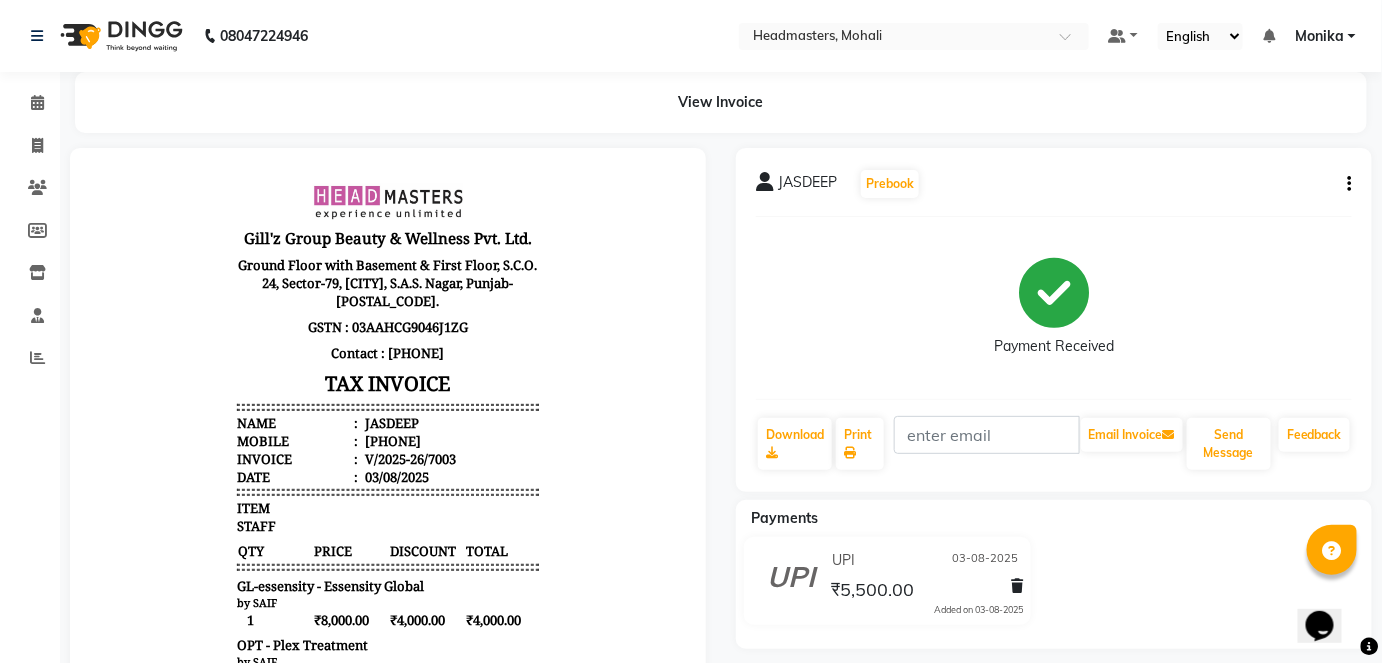 scroll, scrollTop: 0, scrollLeft: 0, axis: both 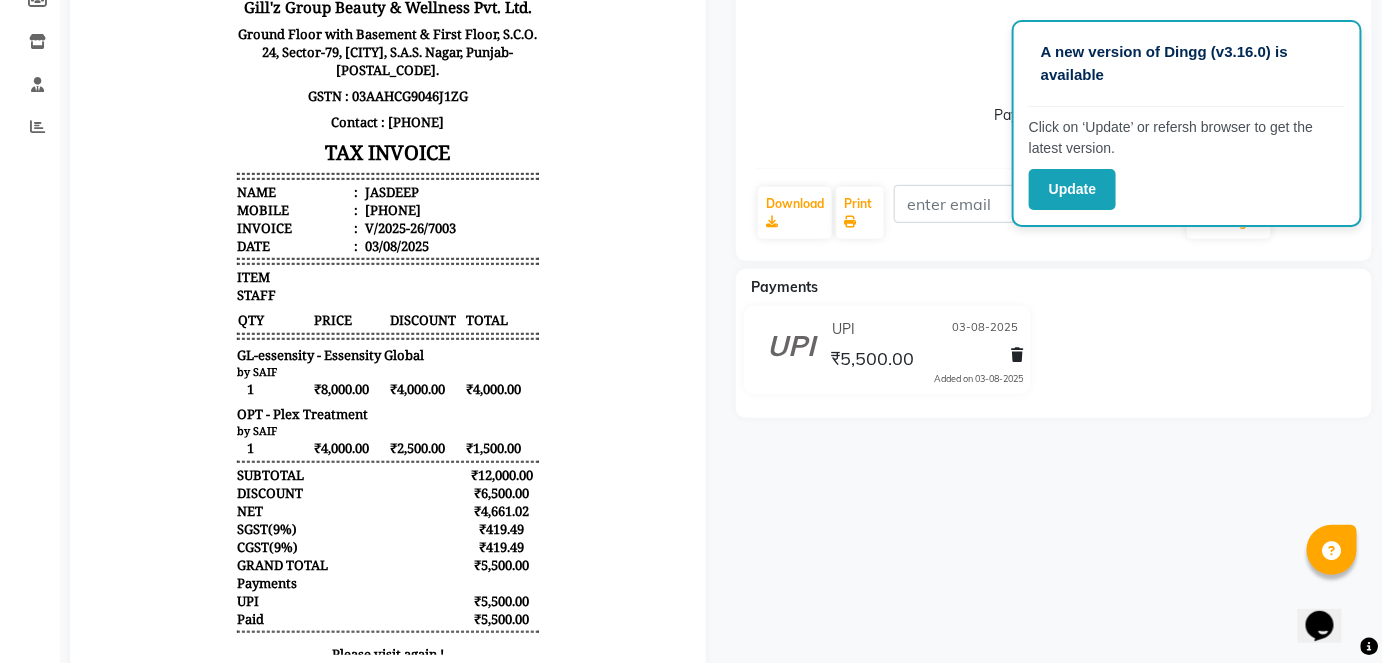 click on "Payment Received" 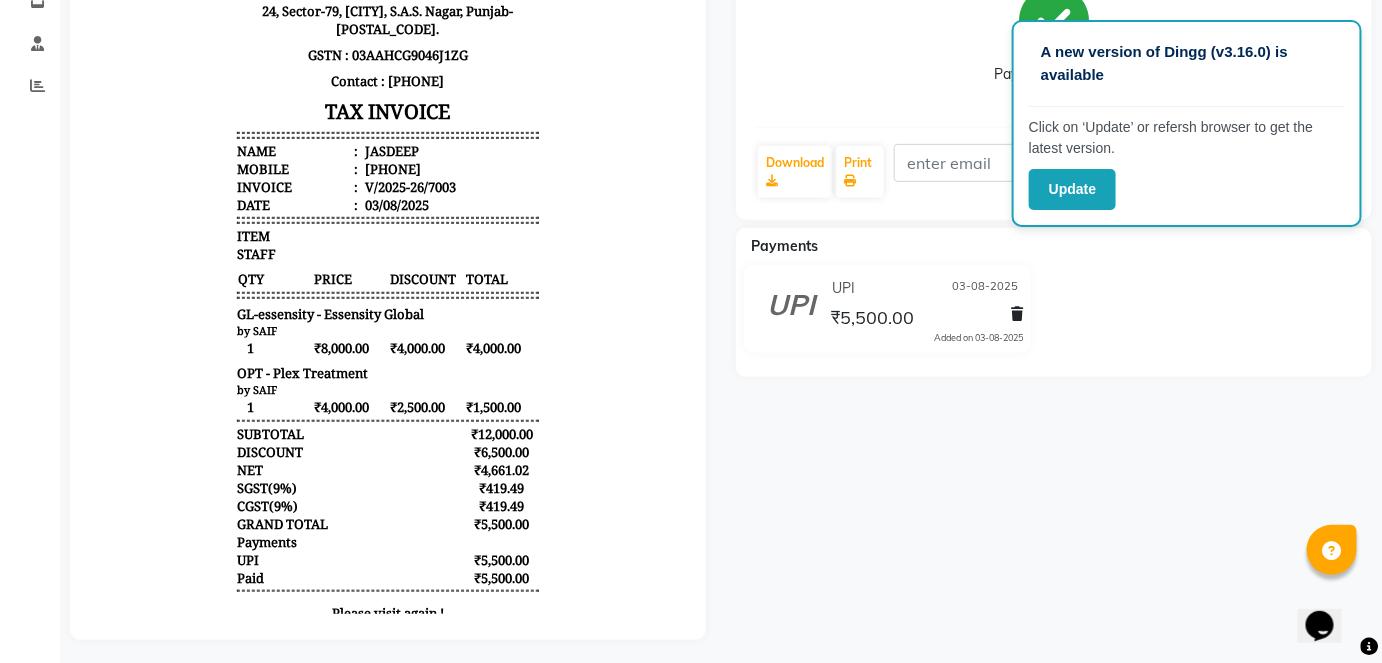 scroll, scrollTop: 272, scrollLeft: 0, axis: vertical 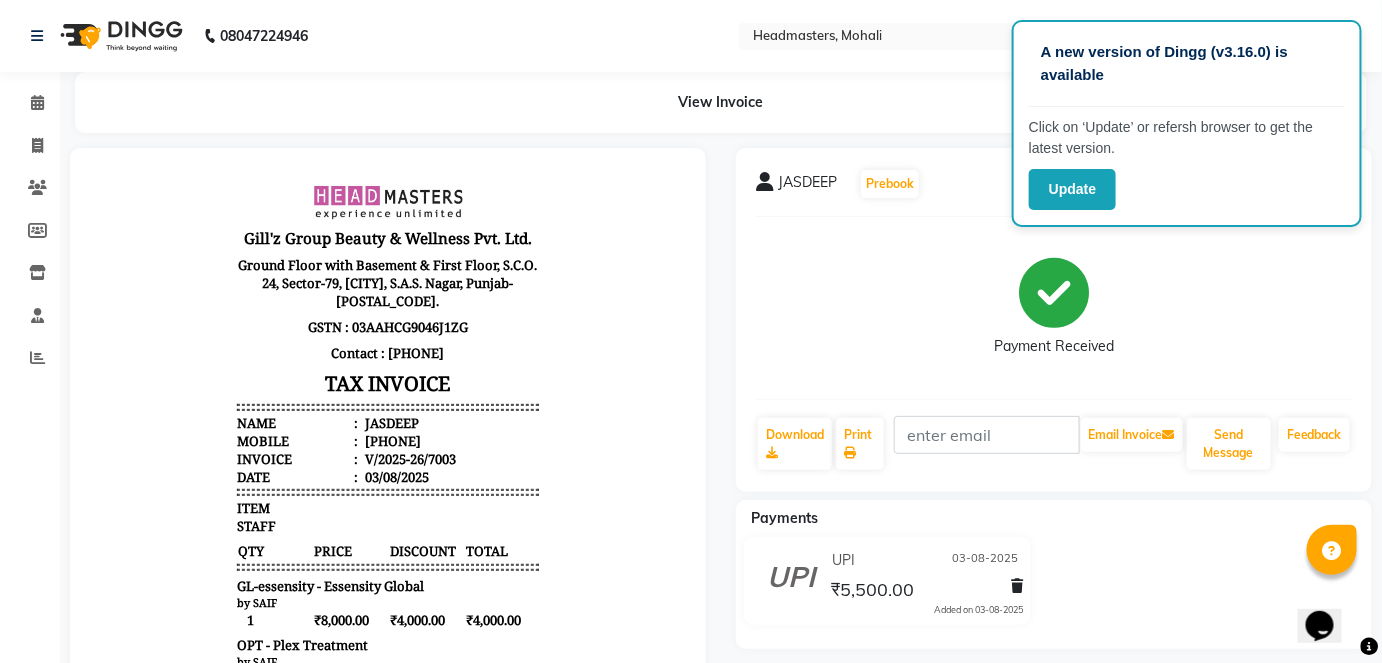 click on "View Invoice" 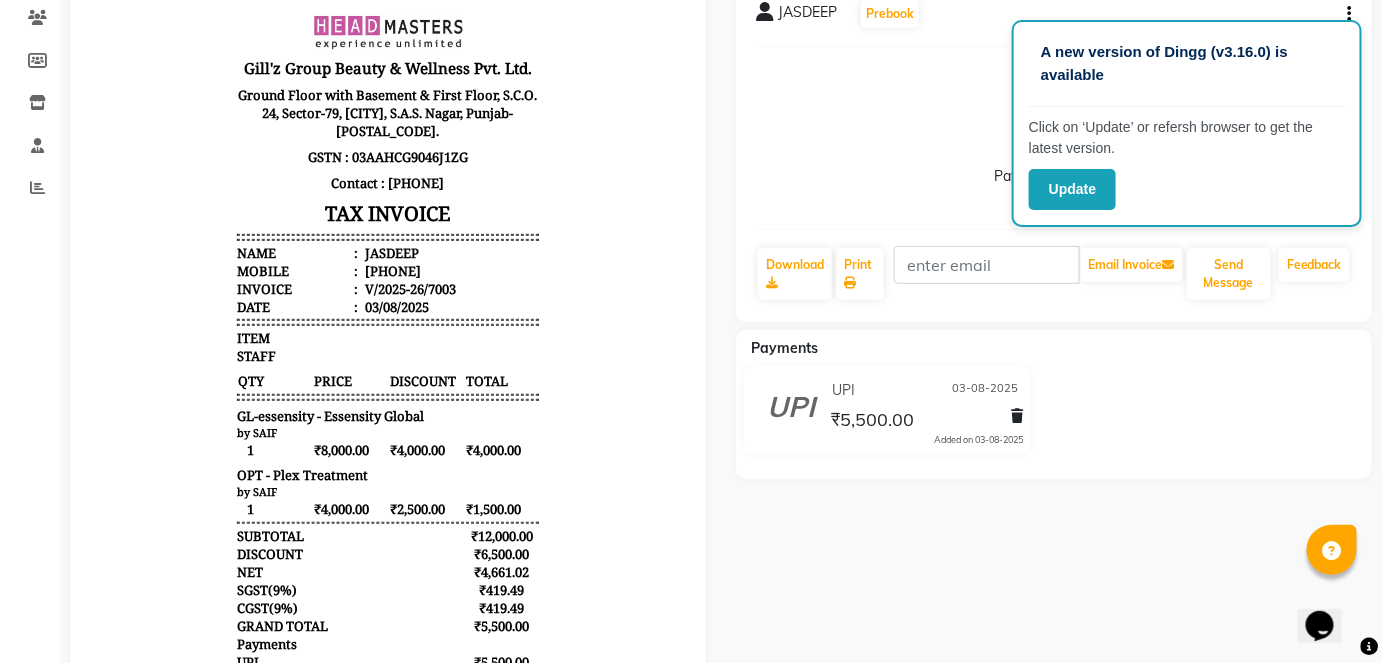 scroll, scrollTop: 181, scrollLeft: 0, axis: vertical 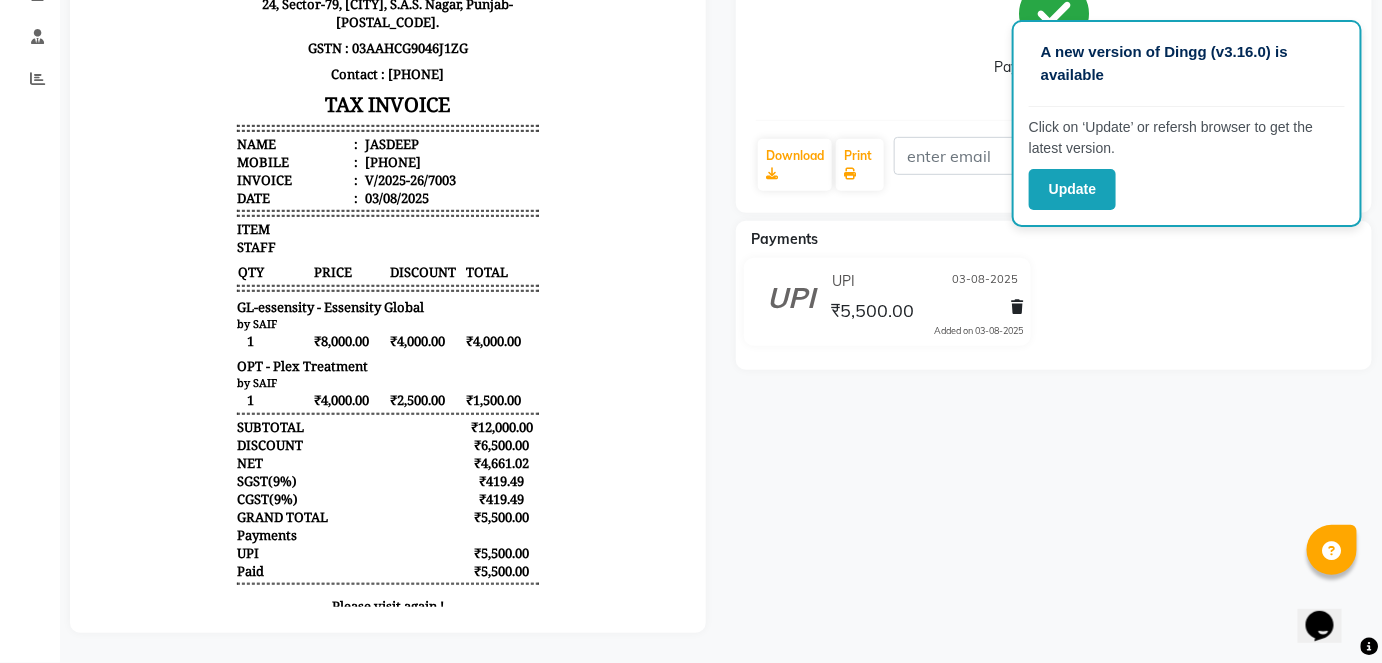click on "JASDEEP   Prebook   Payment Received  Download  Print   Email Invoice   Send Message Feedback  Payments UPI 03-08-2025 ₹5,500.00  Added on 03-08-2025" 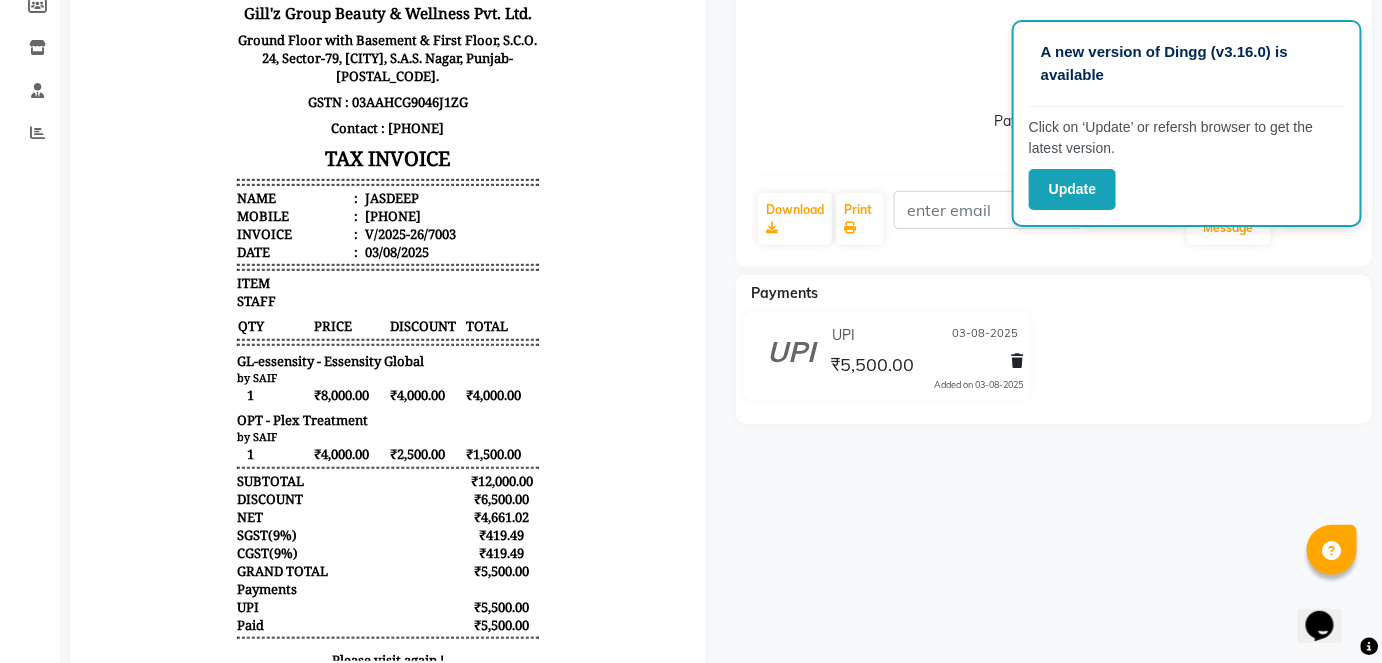 scroll, scrollTop: 292, scrollLeft: 0, axis: vertical 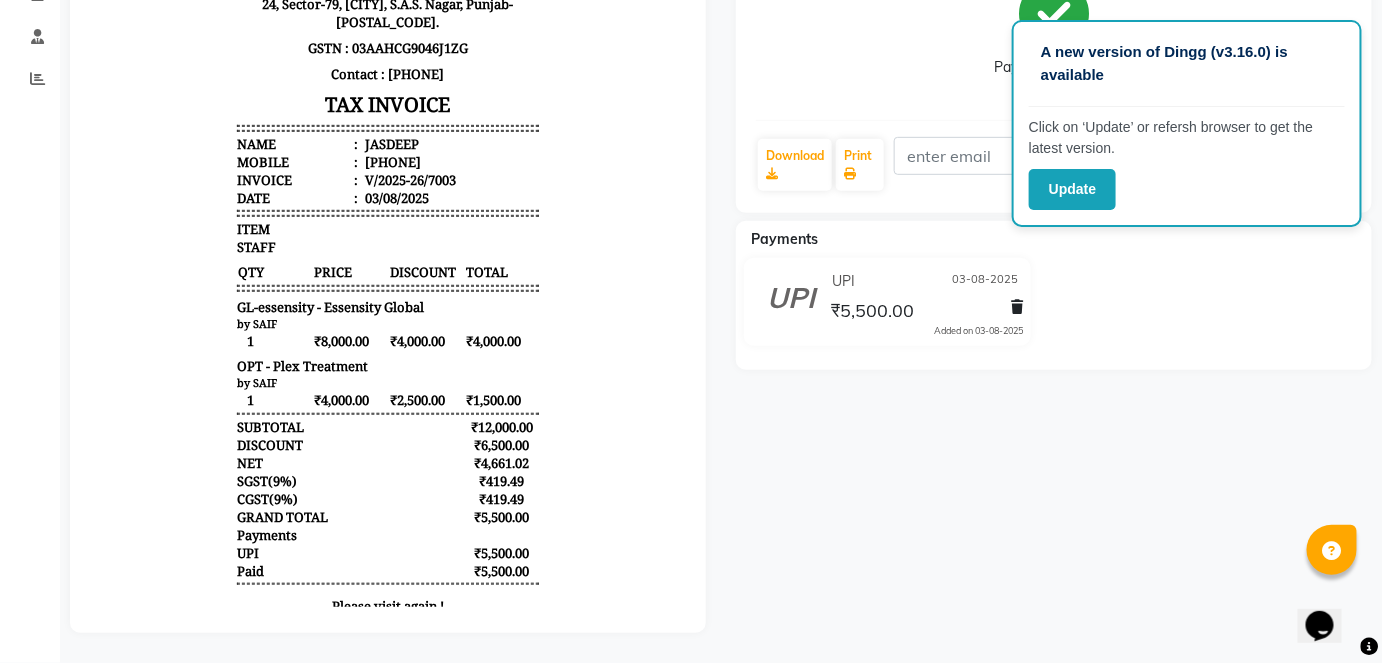 click on "JASDEEP   Prebook   Payment Received  Download  Print   Email Invoice   Send Message Feedback  Payments UPI 03-08-2025 ₹5,500.00  Added on 03-08-2025" 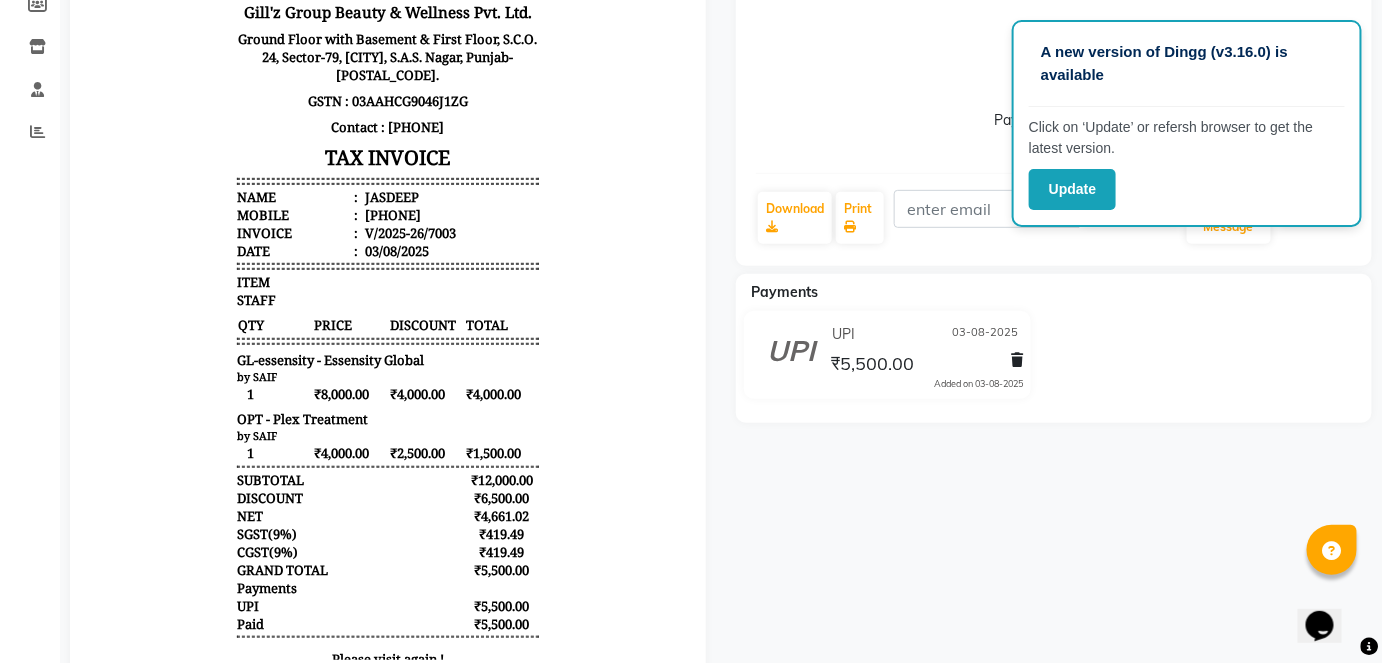 scroll, scrollTop: 292, scrollLeft: 0, axis: vertical 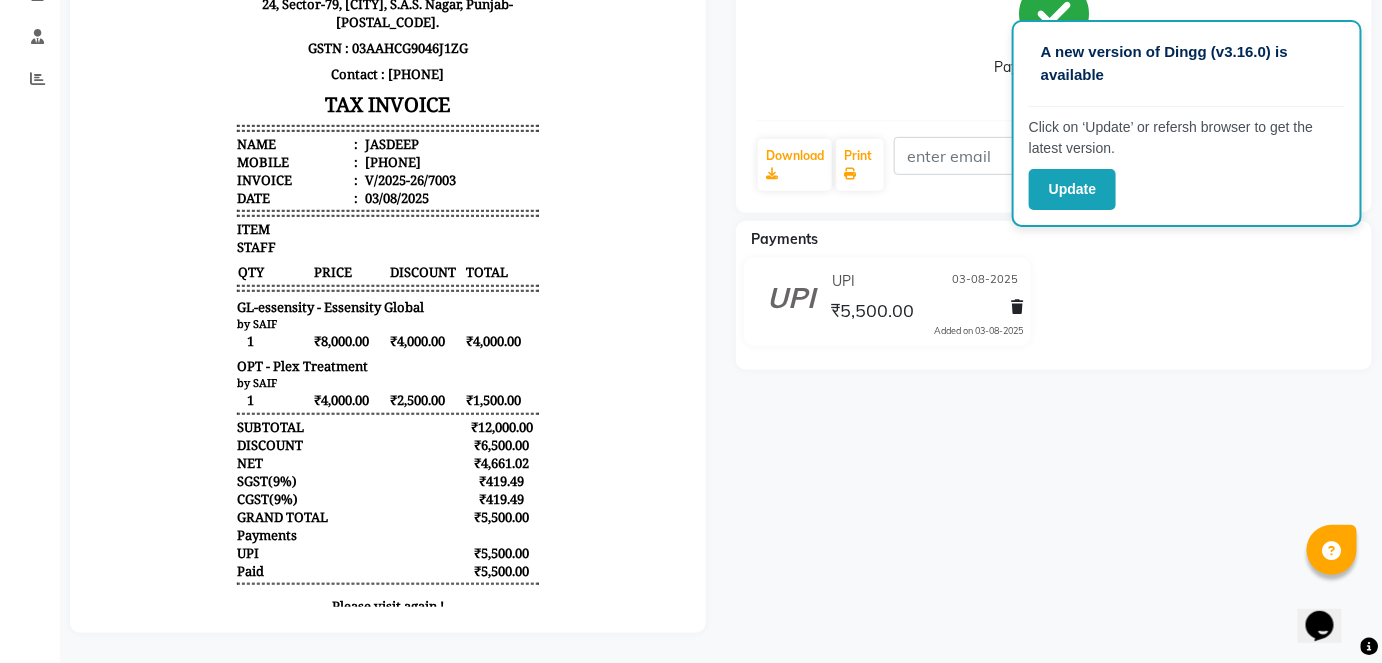 click on "Payment Received" 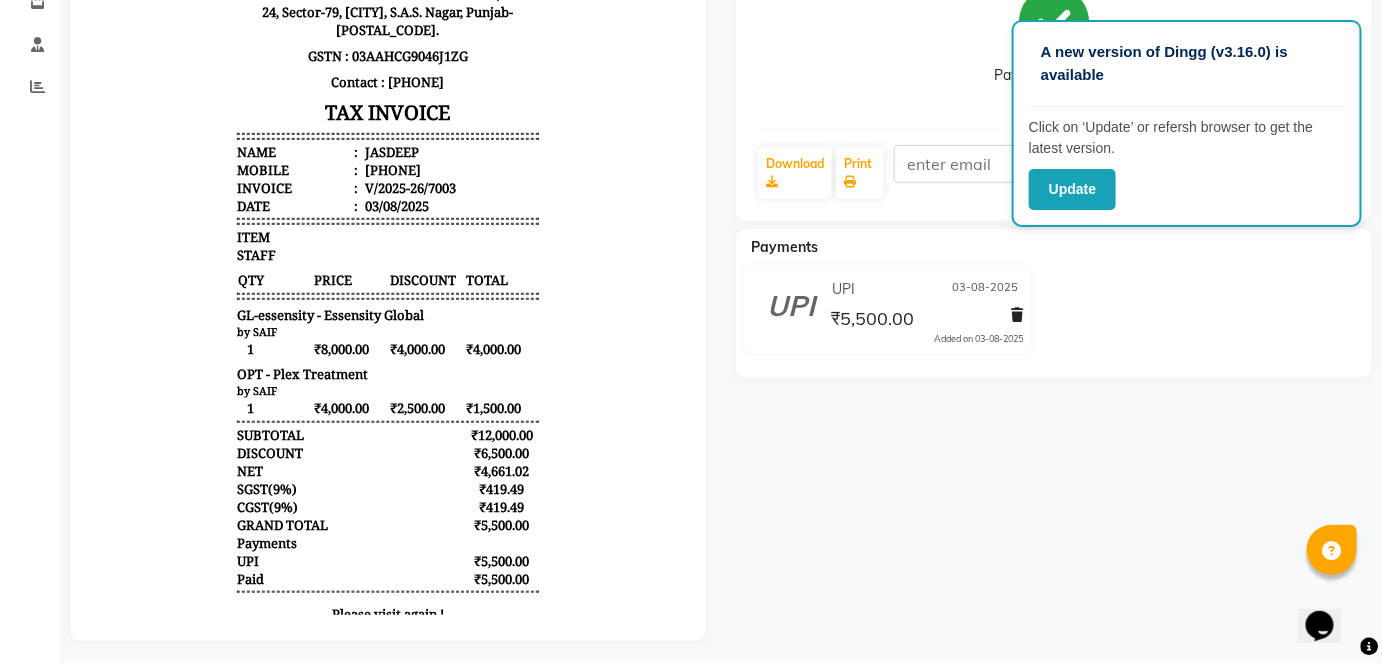 scroll, scrollTop: 272, scrollLeft: 0, axis: vertical 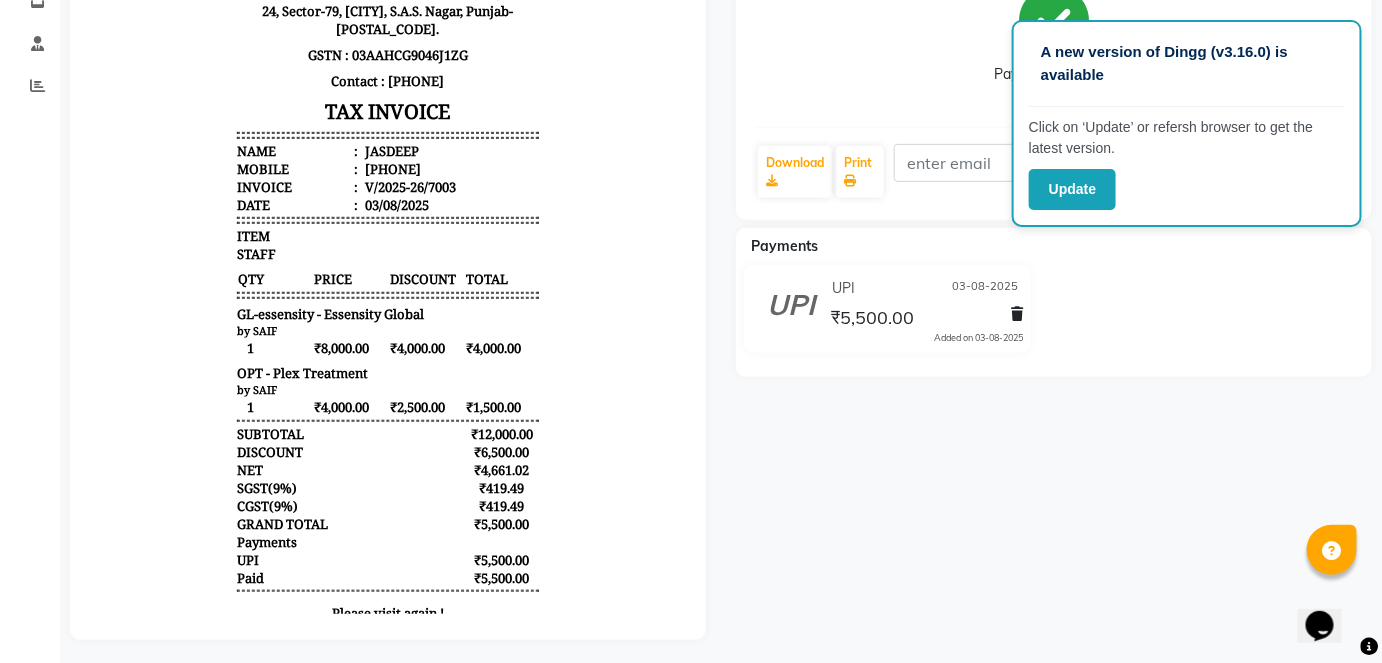 click on "Payment Received" 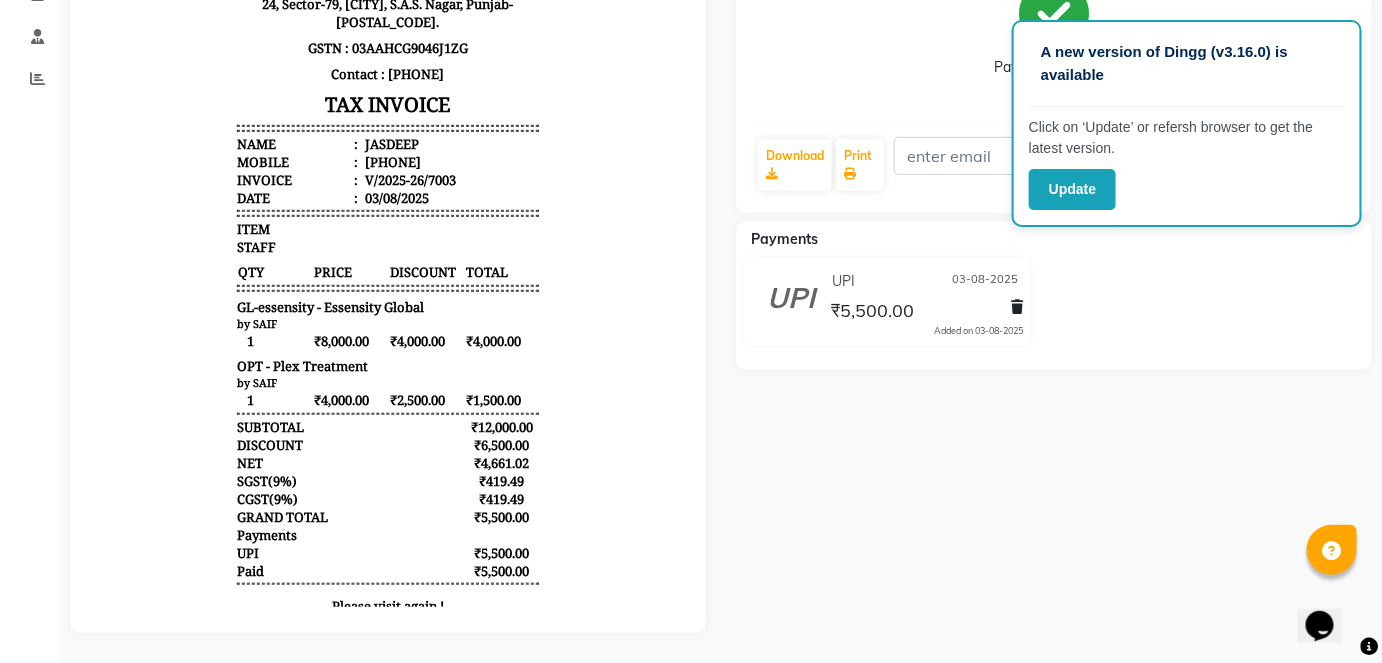 scroll, scrollTop: 292, scrollLeft: 0, axis: vertical 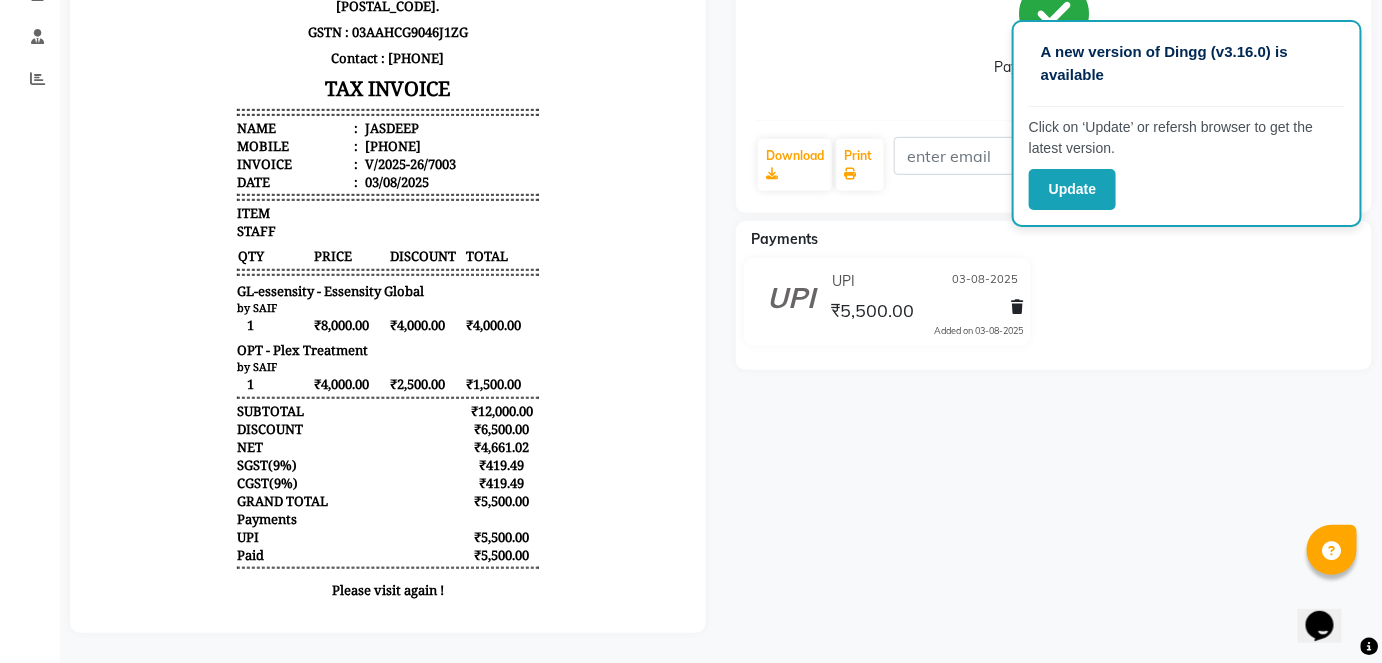 click on "Payment Received" 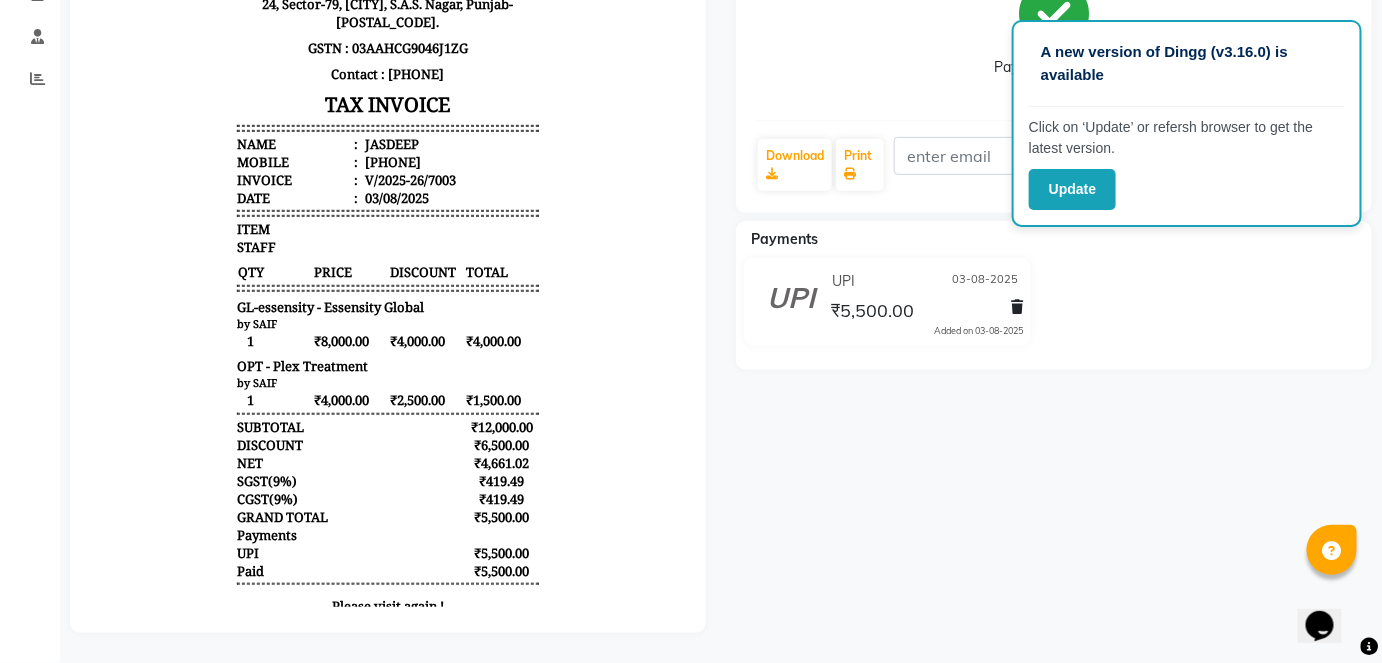 scroll, scrollTop: 0, scrollLeft: 0, axis: both 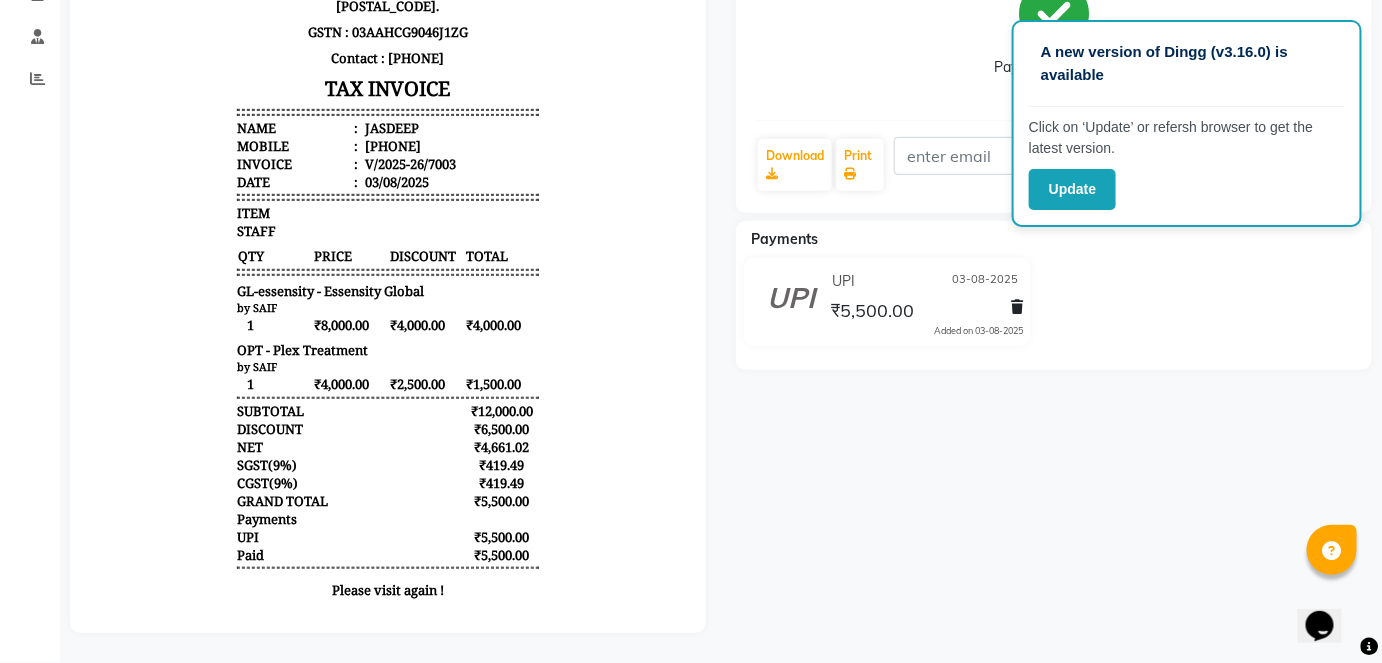 drag, startPoint x: 668, startPoint y: 512, endPoint x: 770, endPoint y: 421, distance: 136.69308 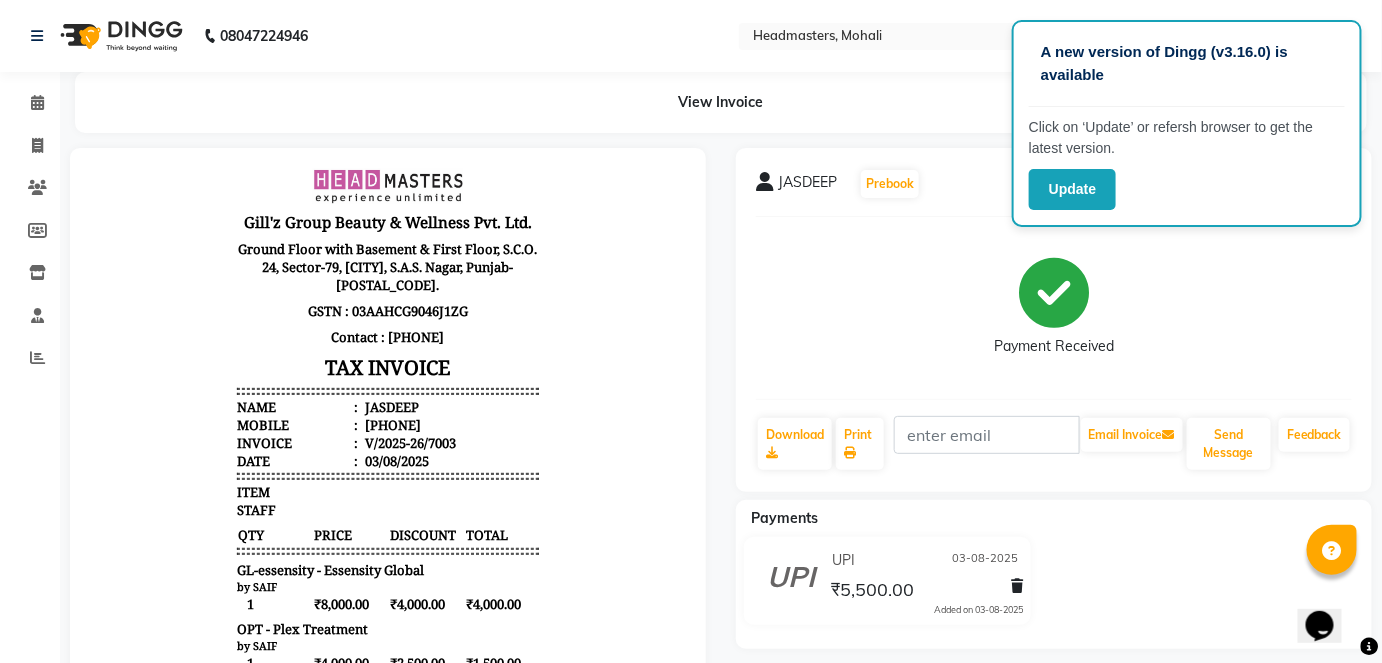 click on "Payment Received" 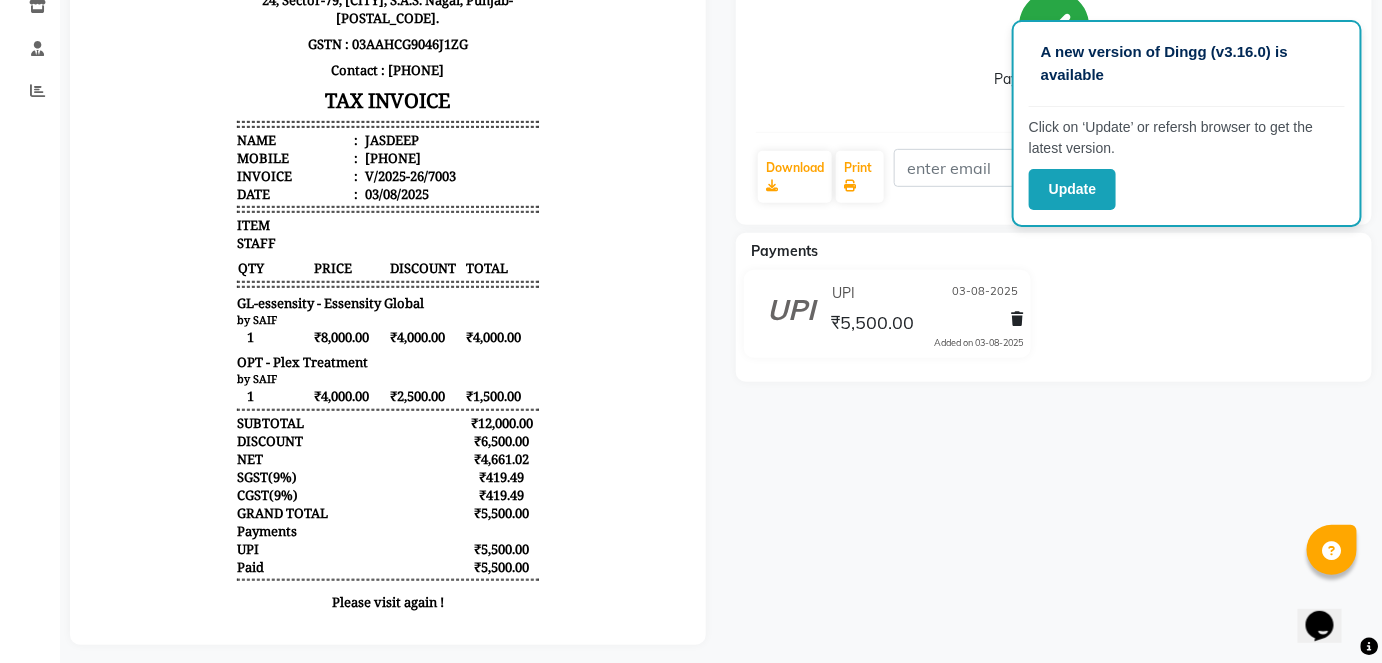 scroll, scrollTop: 272, scrollLeft: 0, axis: vertical 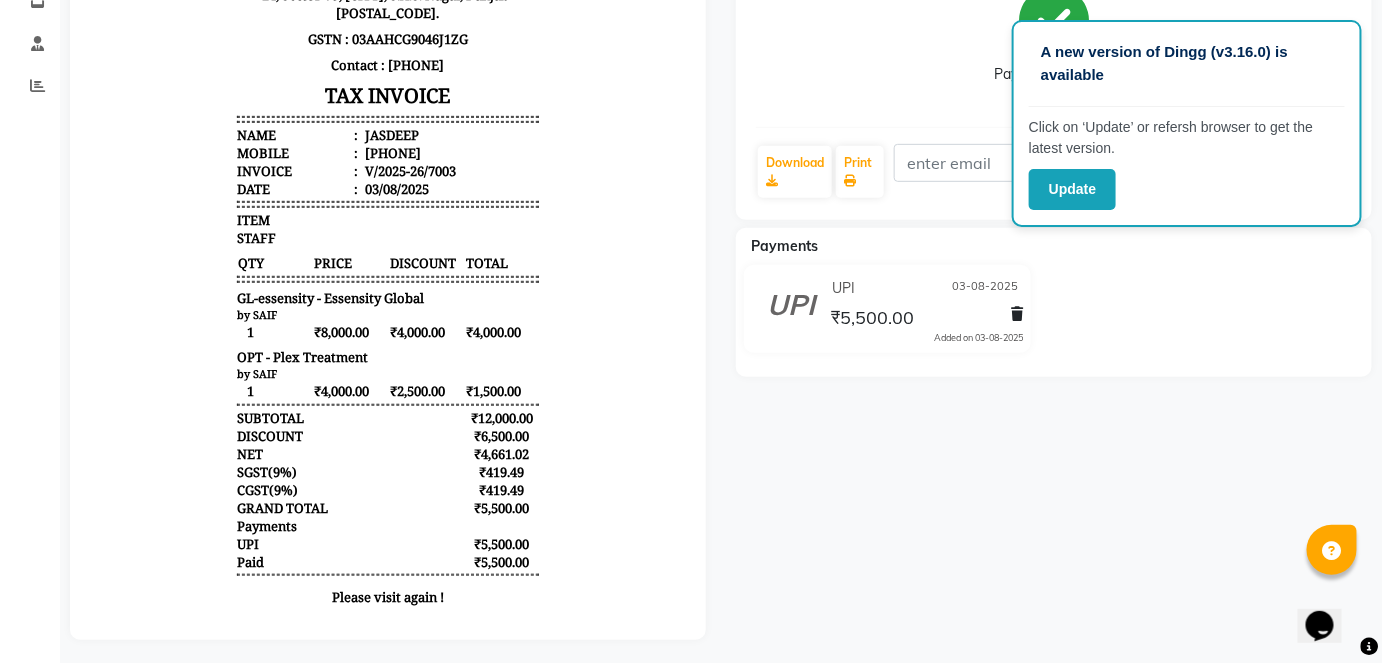 click on "Payment Received" 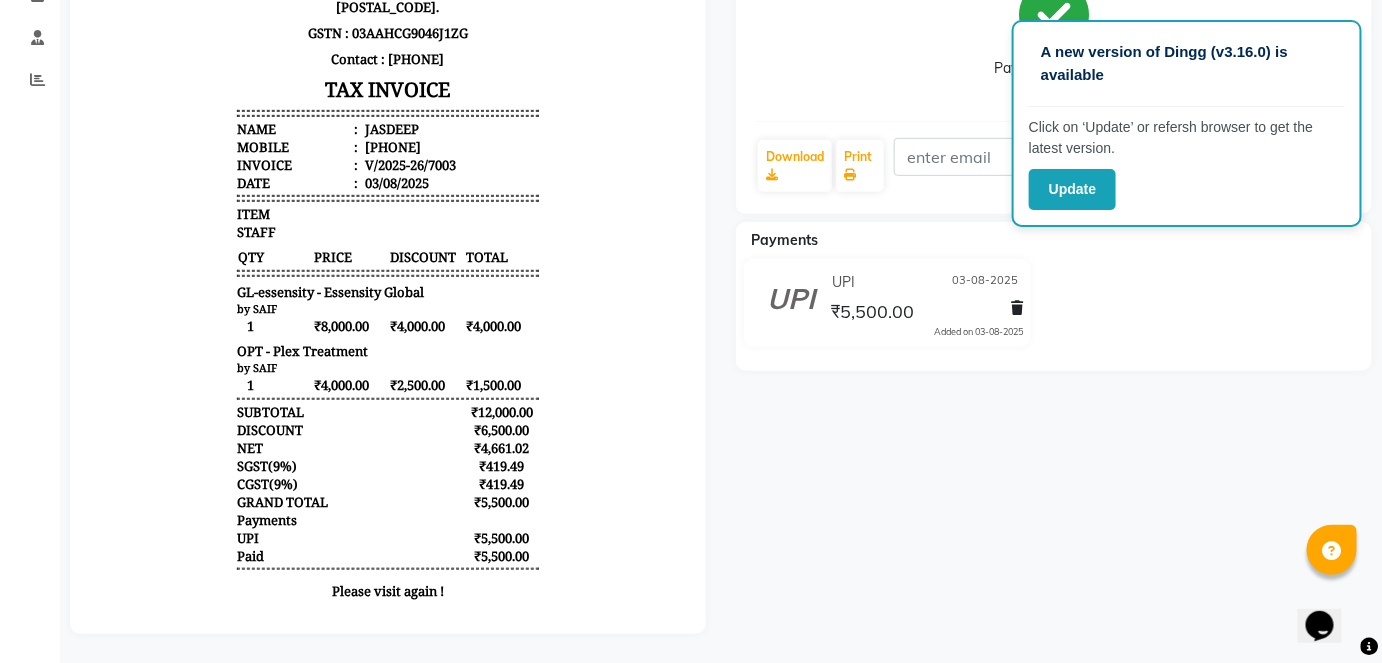 scroll, scrollTop: 292, scrollLeft: 0, axis: vertical 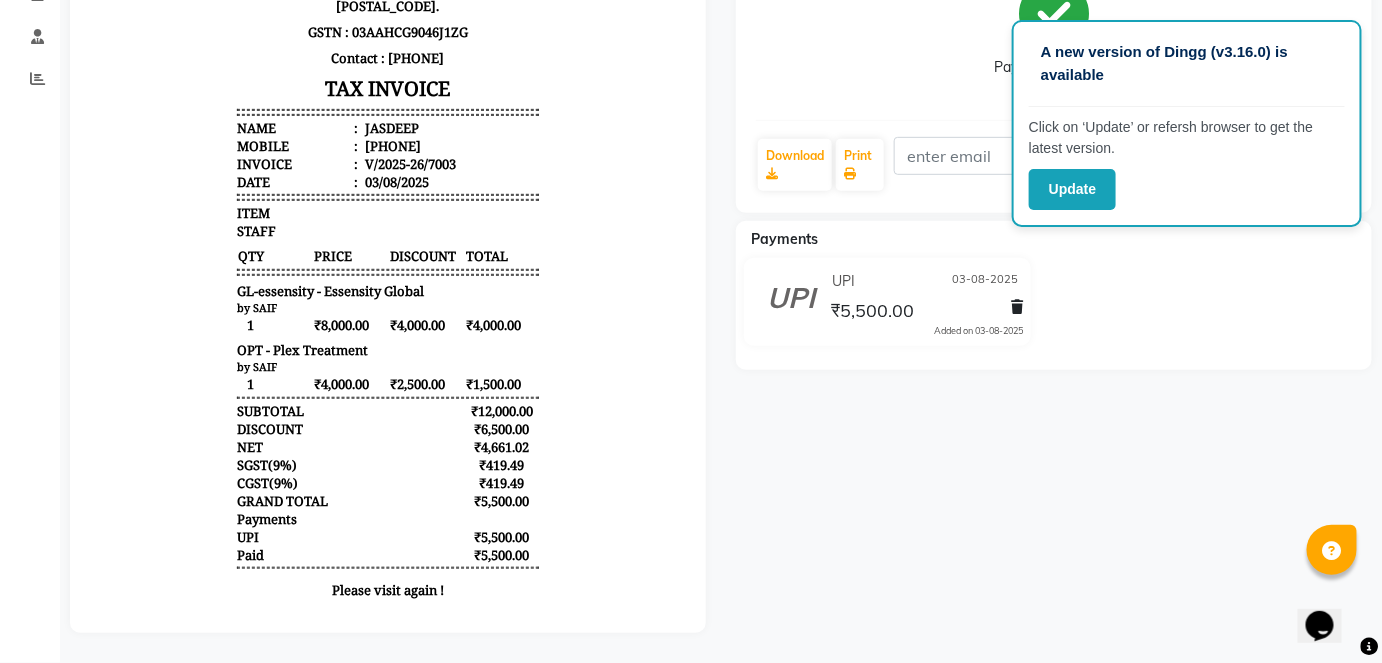 click on "JASDEEP   Prebook   Payment Received  Download  Print   Email Invoice   Send Message Feedback  Payments UPI 03-08-2025 ₹5,500.00  Added on 03-08-2025" 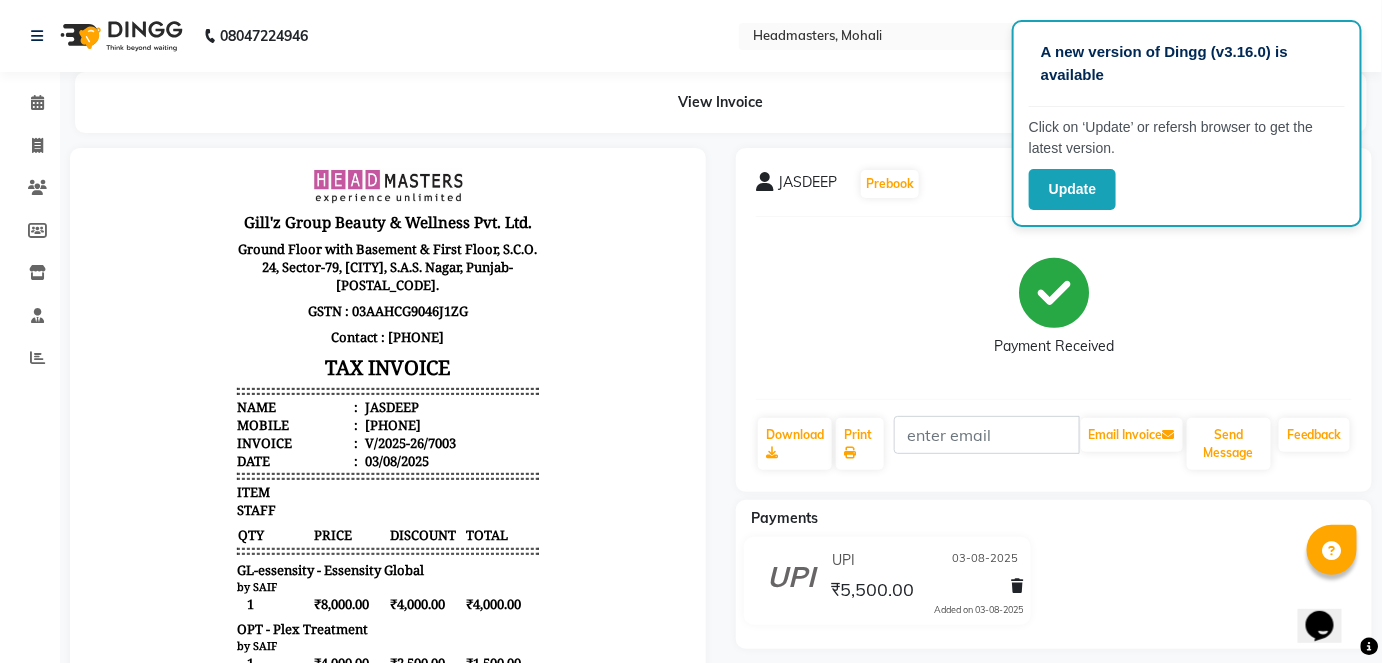 scroll, scrollTop: 292, scrollLeft: 0, axis: vertical 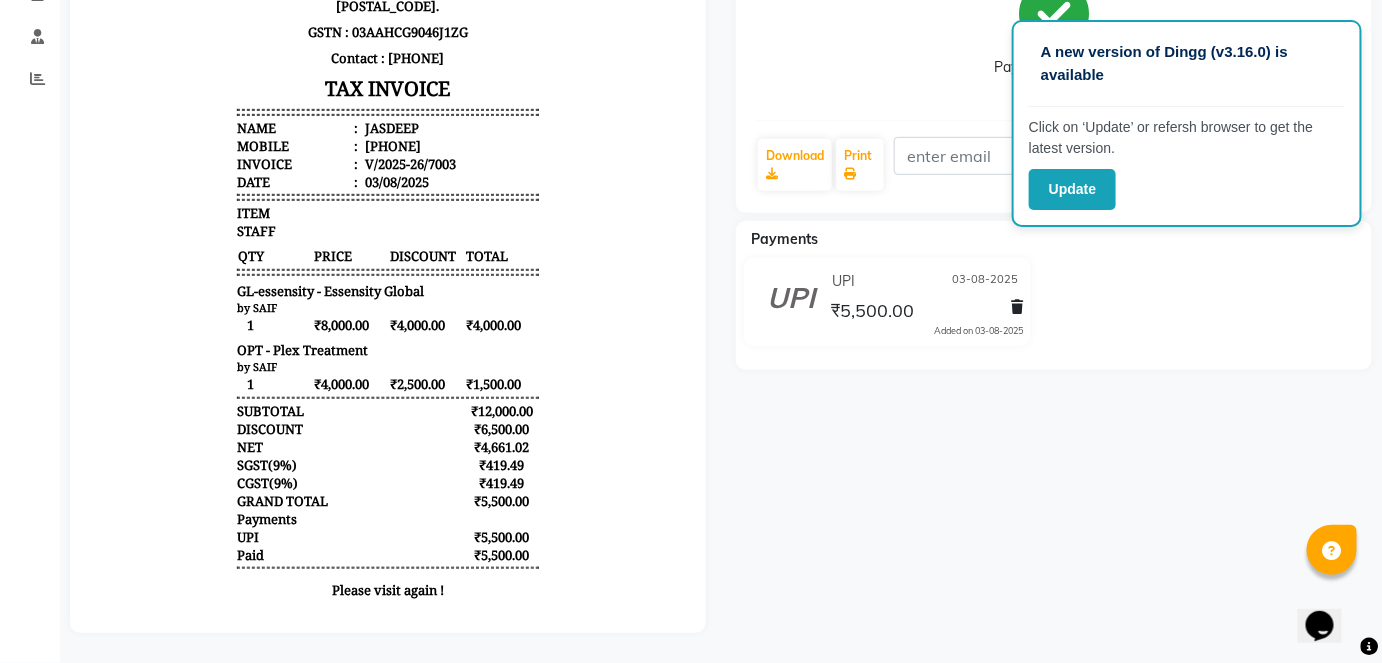 click on "Payment Received" 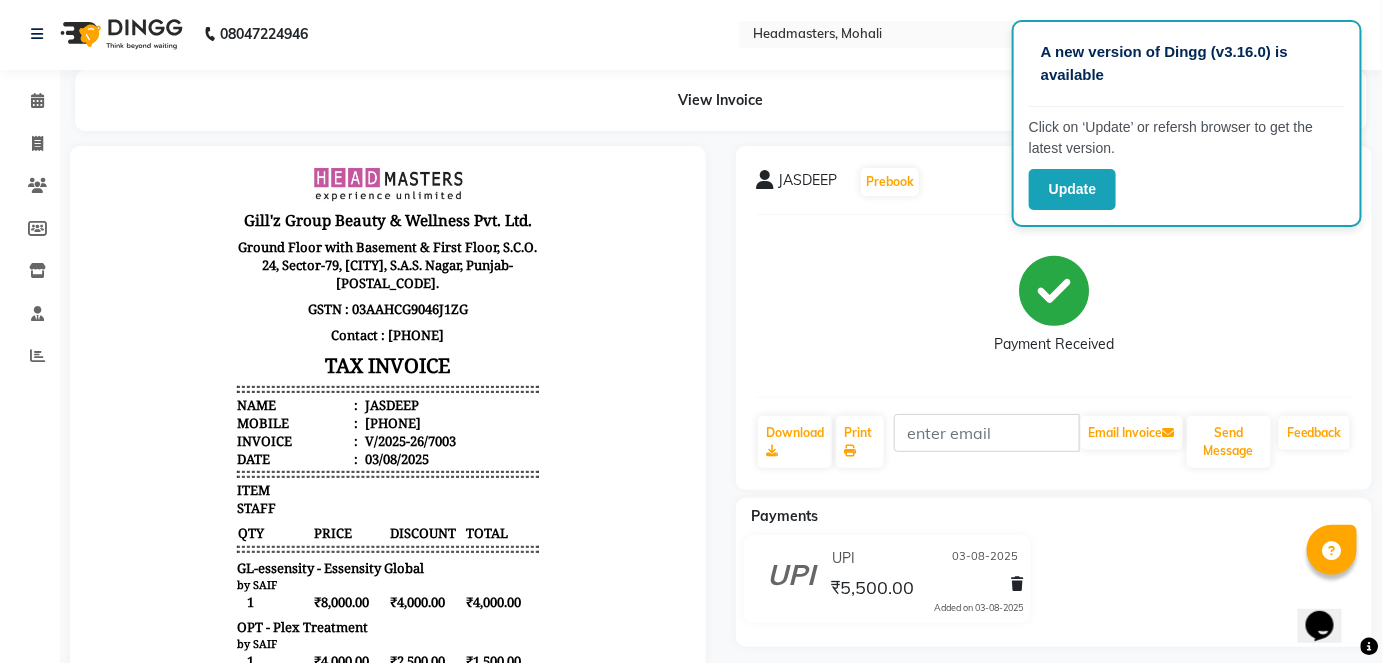 scroll, scrollTop: 0, scrollLeft: 0, axis: both 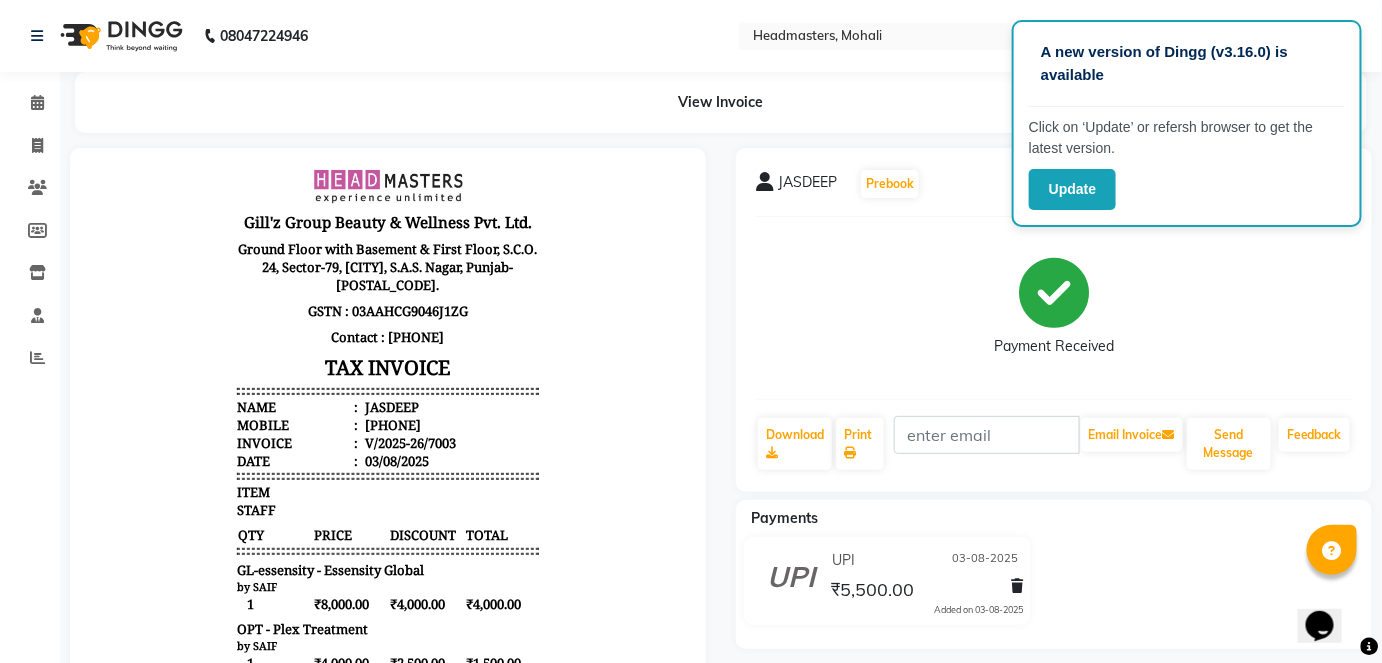 click on "Payment Received" 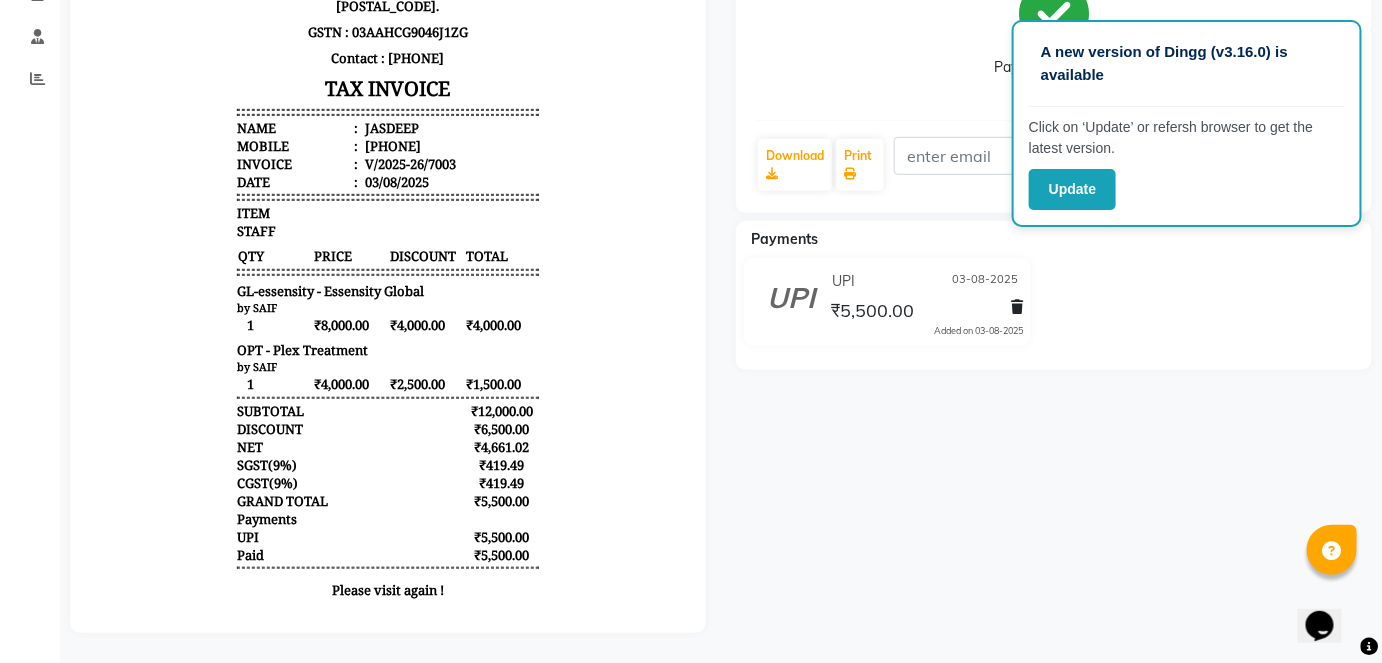scroll, scrollTop: 292, scrollLeft: 0, axis: vertical 